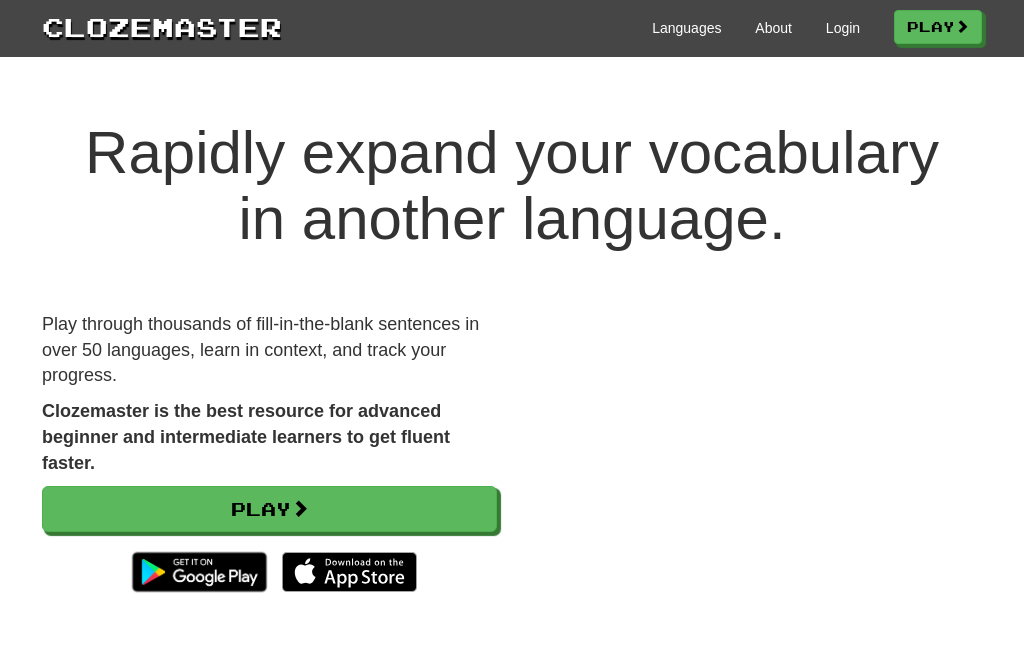 scroll, scrollTop: 0, scrollLeft: 0, axis: both 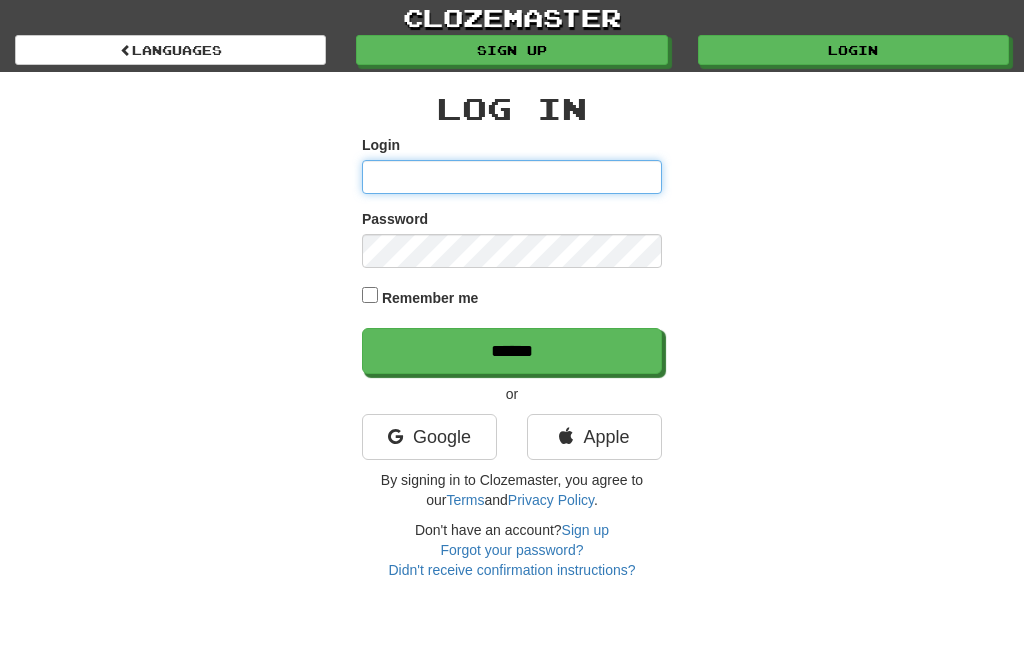 type on "**********" 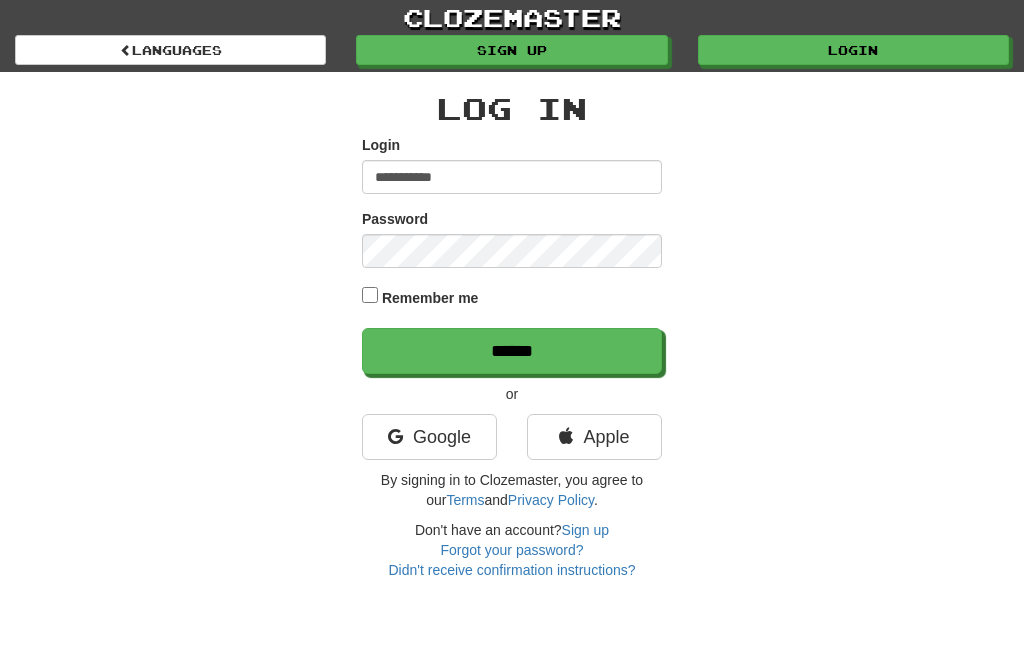 click on "******" at bounding box center [512, 351] 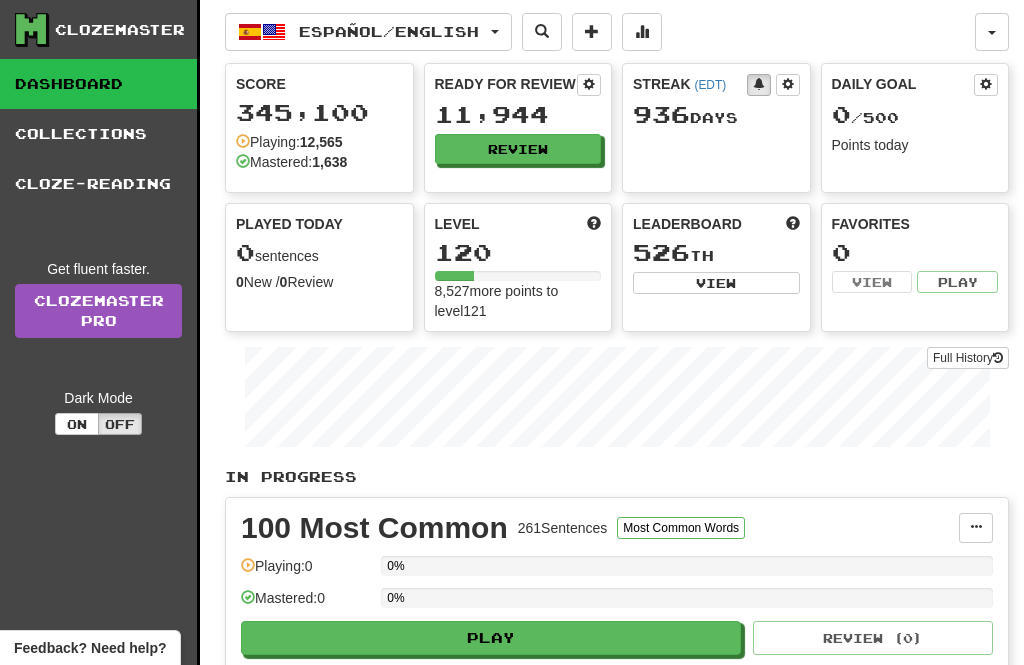 scroll, scrollTop: 0, scrollLeft: 0, axis: both 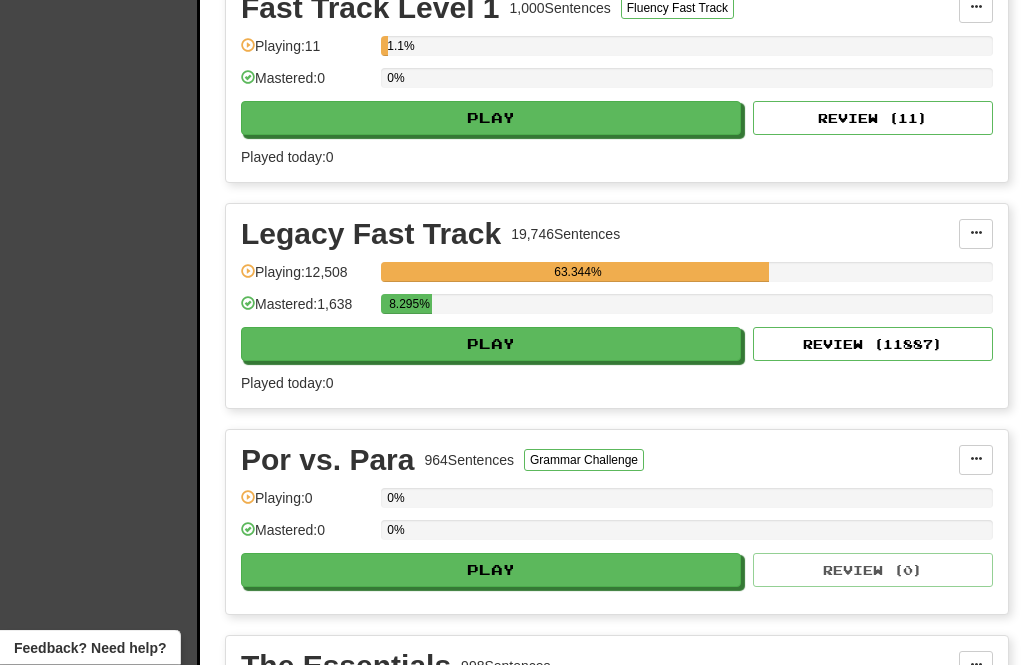 click on "Play" at bounding box center [491, 345] 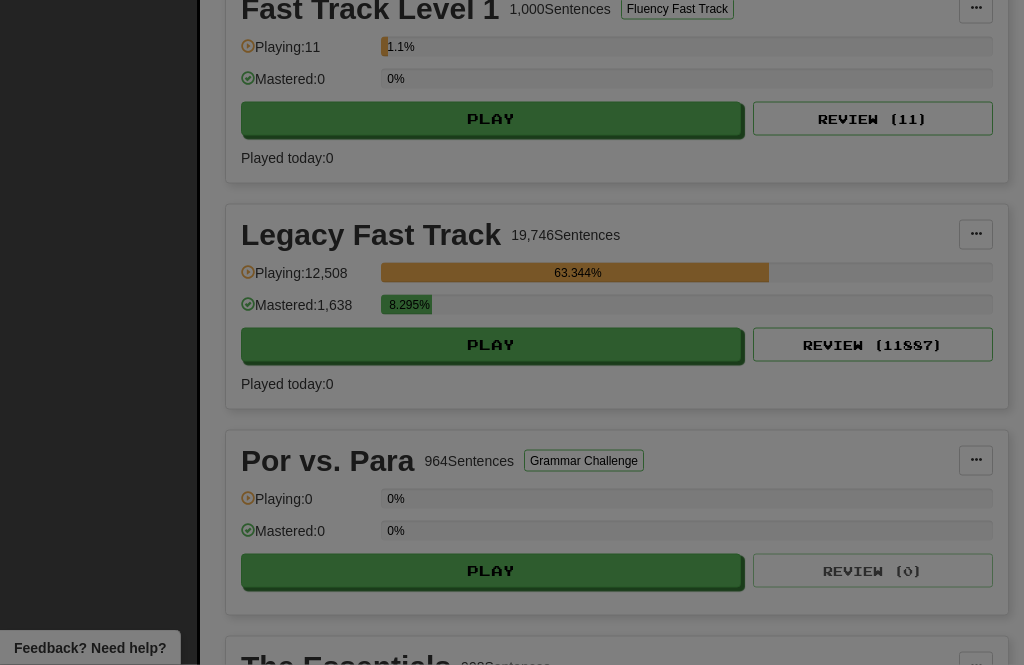 scroll, scrollTop: 726, scrollLeft: 0, axis: vertical 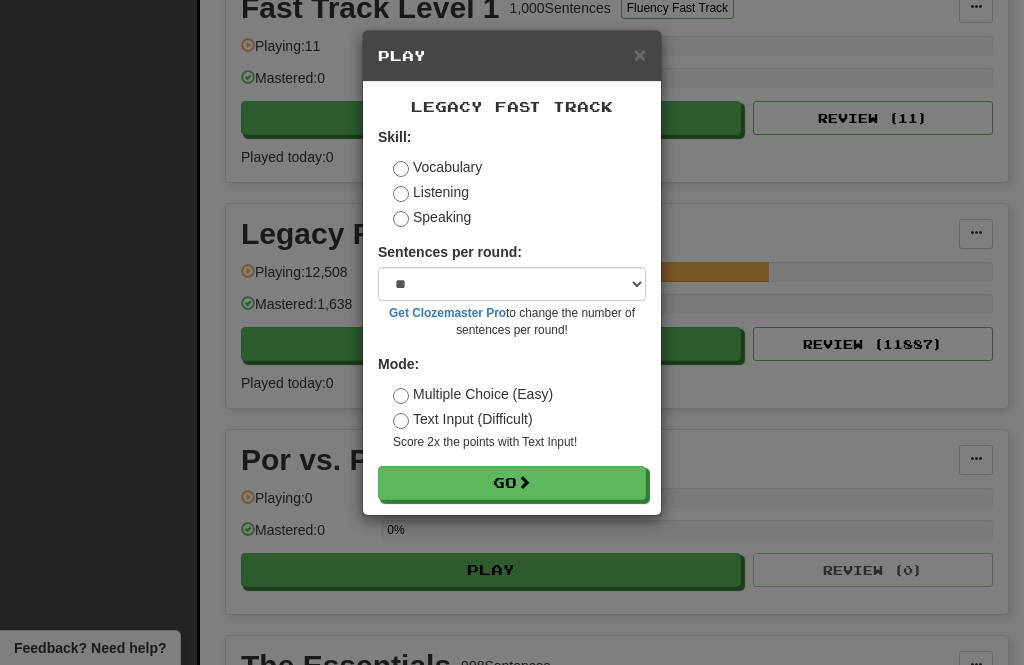 click on "Go" at bounding box center [512, 483] 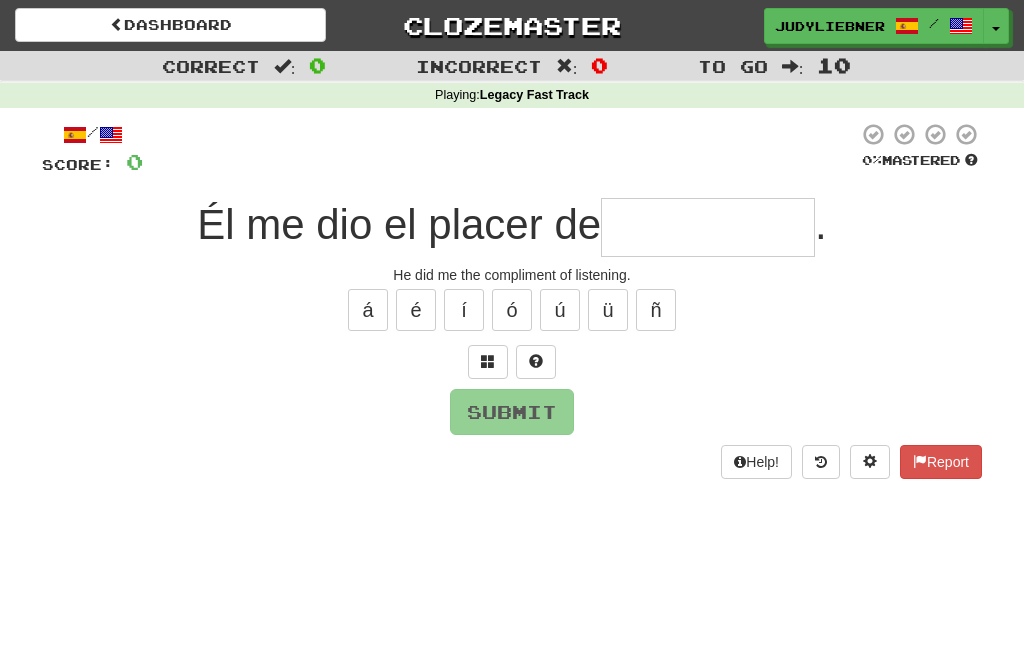 scroll, scrollTop: 0, scrollLeft: 0, axis: both 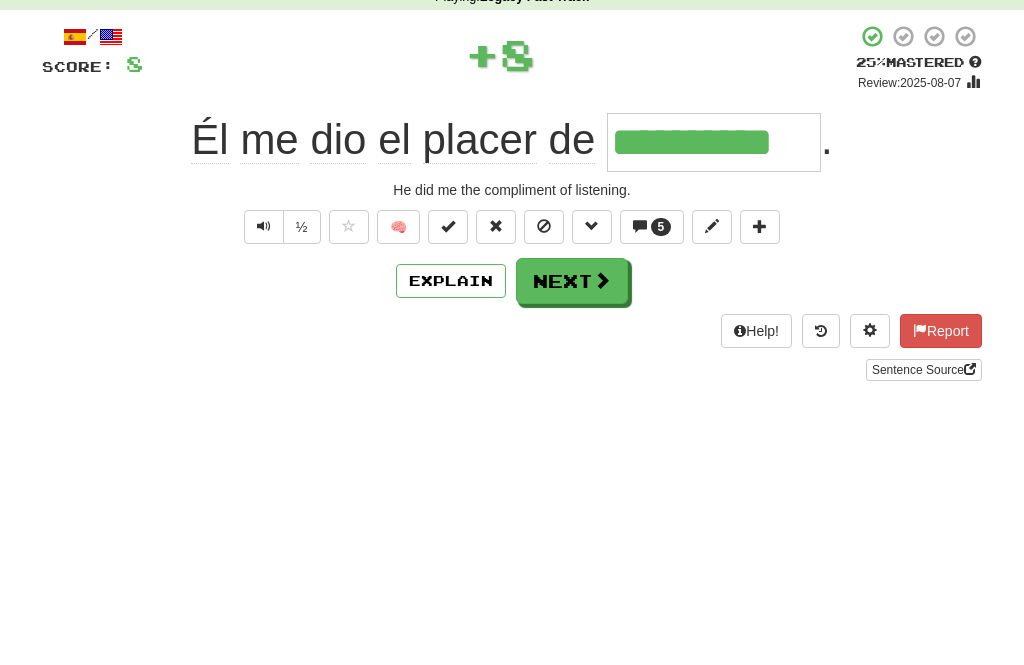 type on "**********" 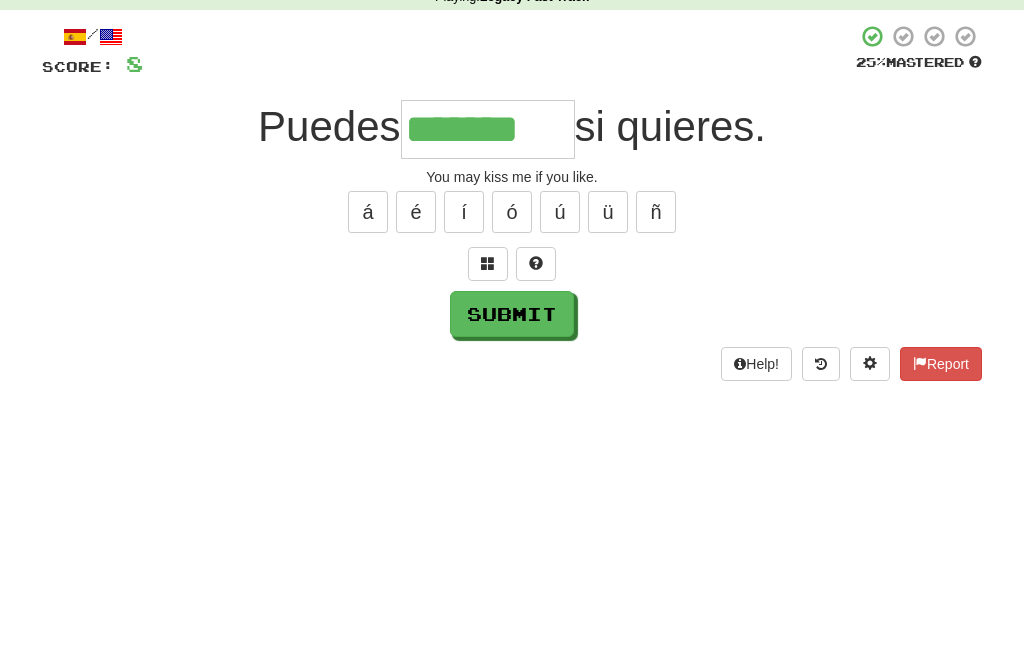 type on "*******" 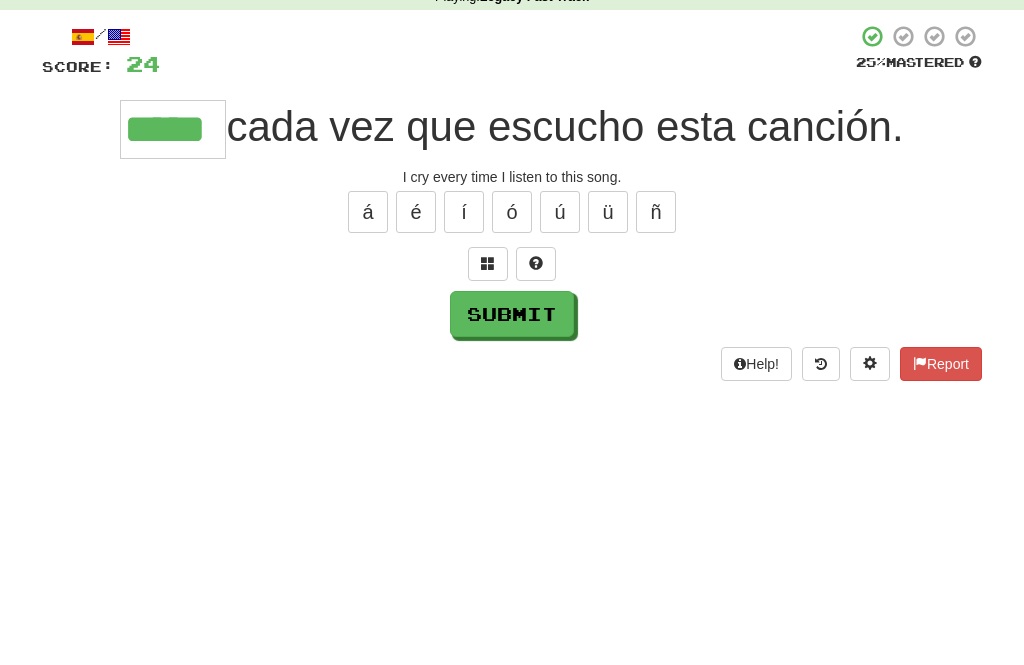 type on "*****" 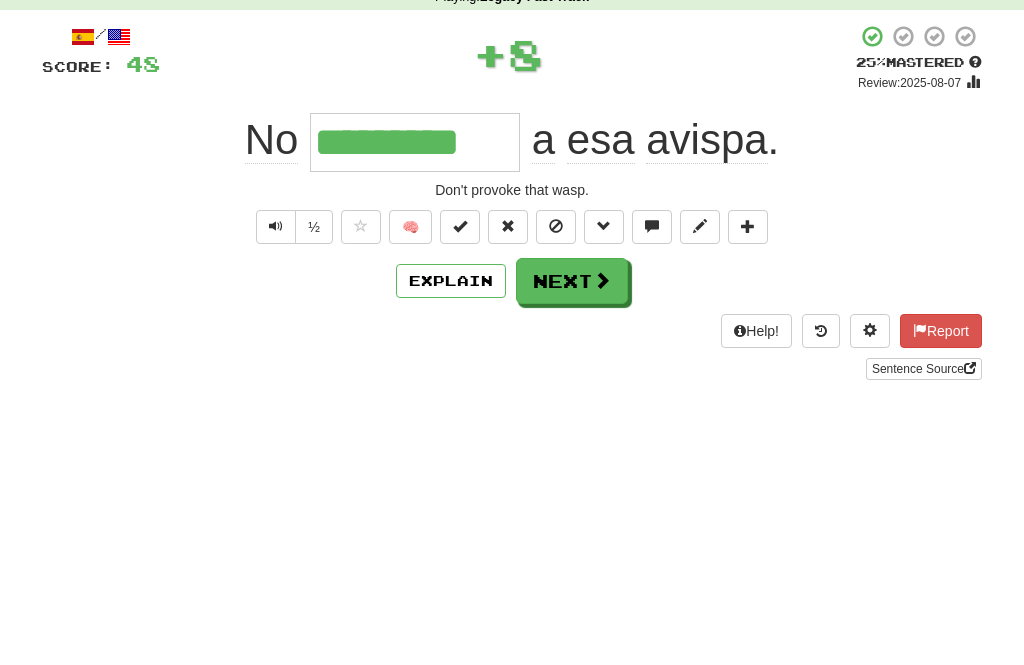 type on "*********" 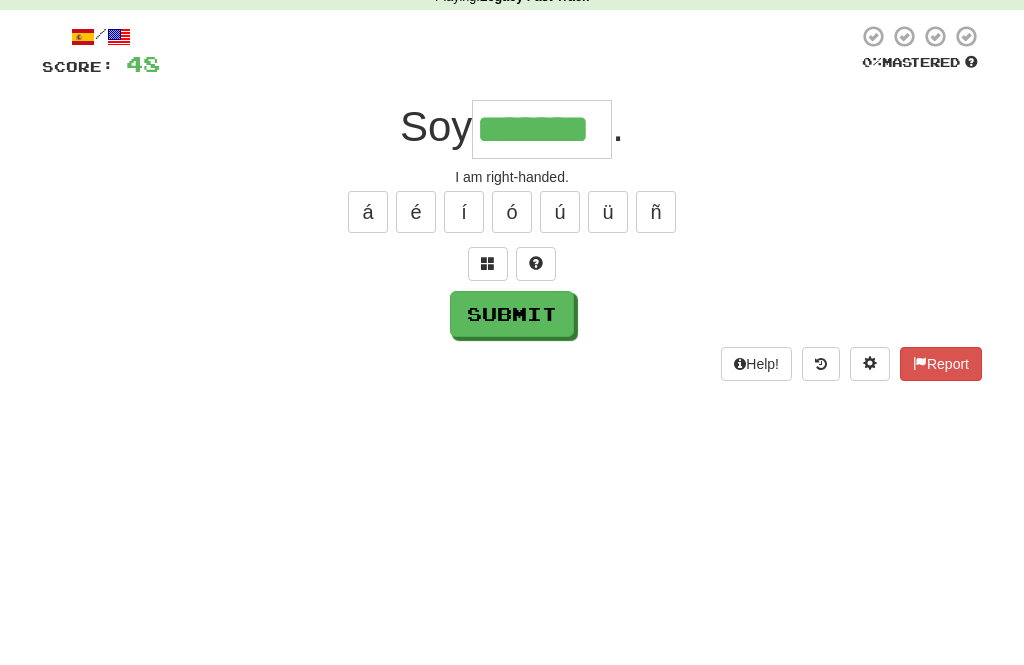 type on "*******" 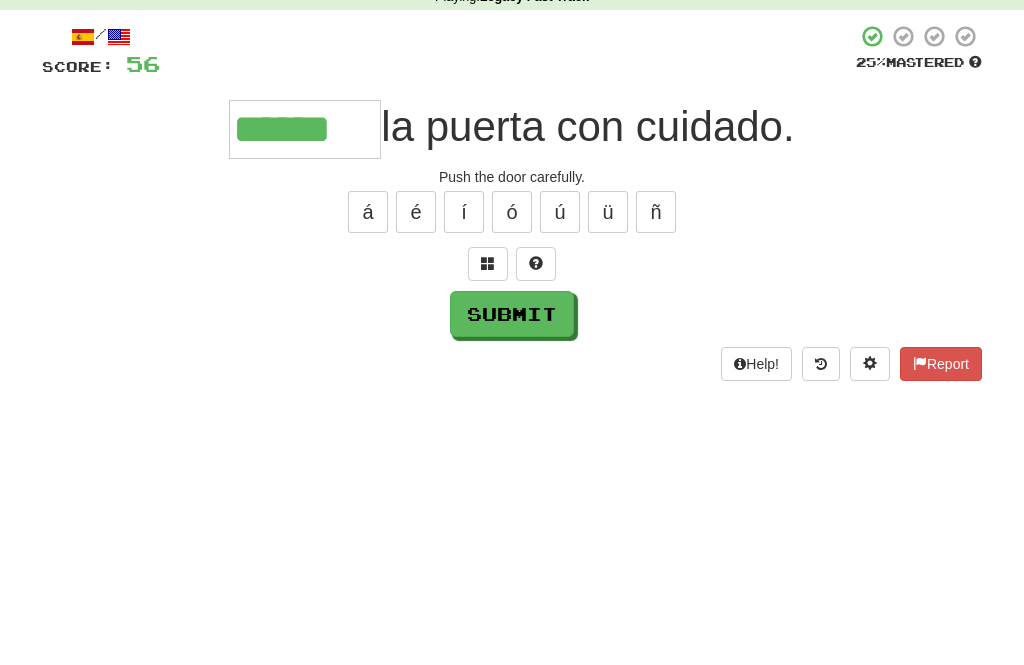 type on "******" 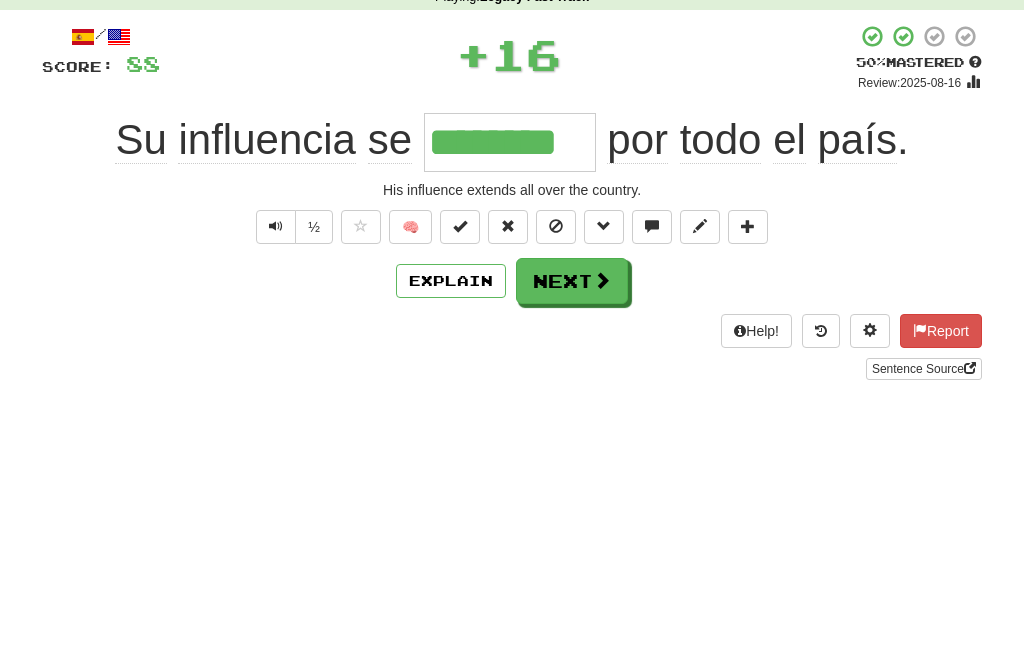 type on "********" 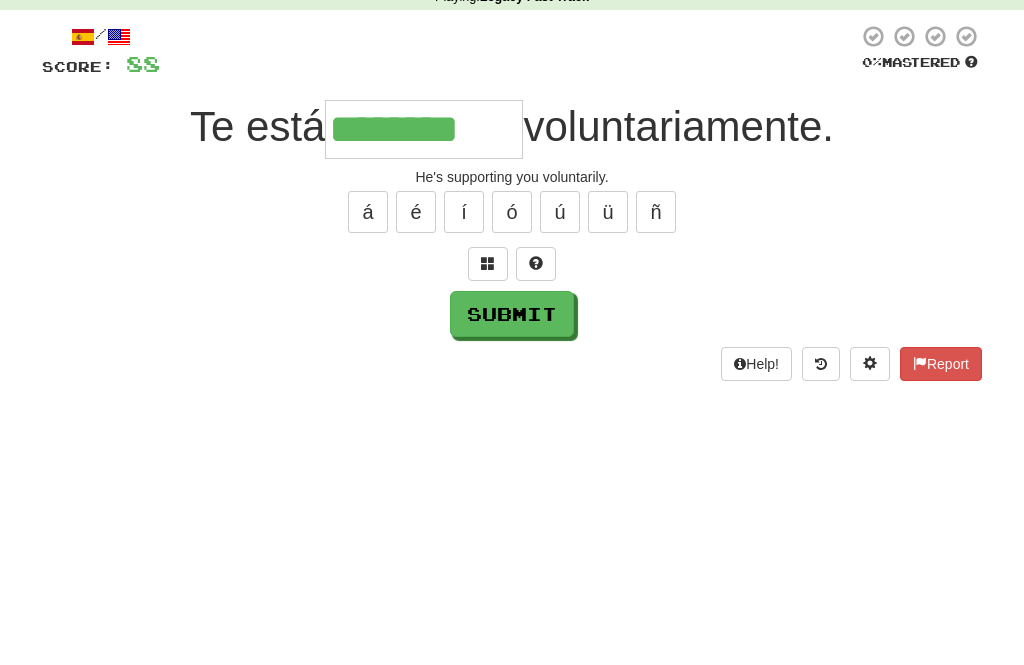 type on "********" 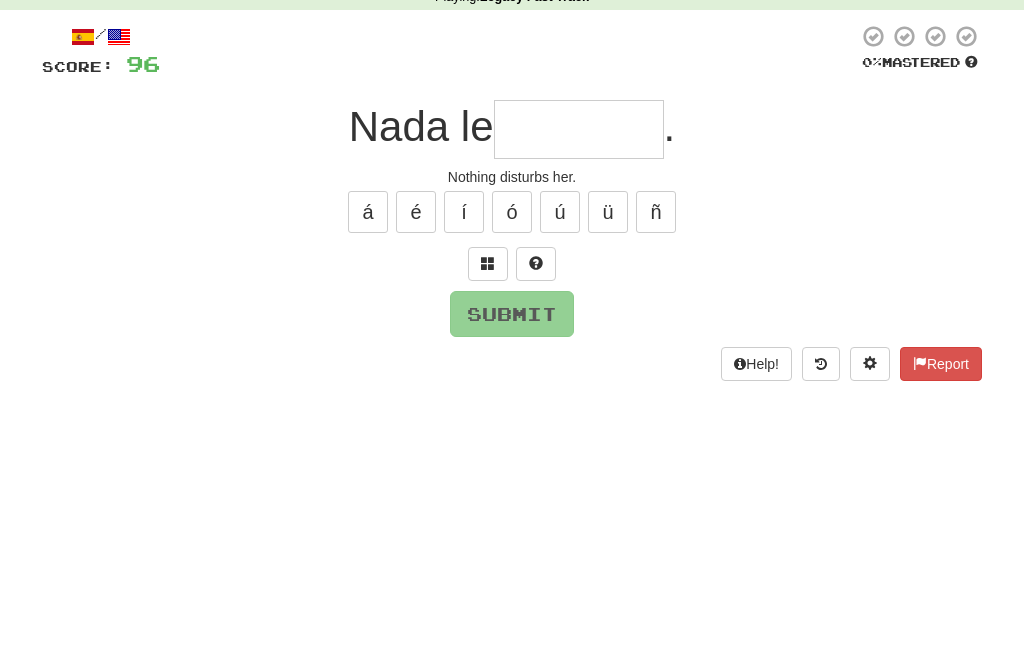 type on "*" 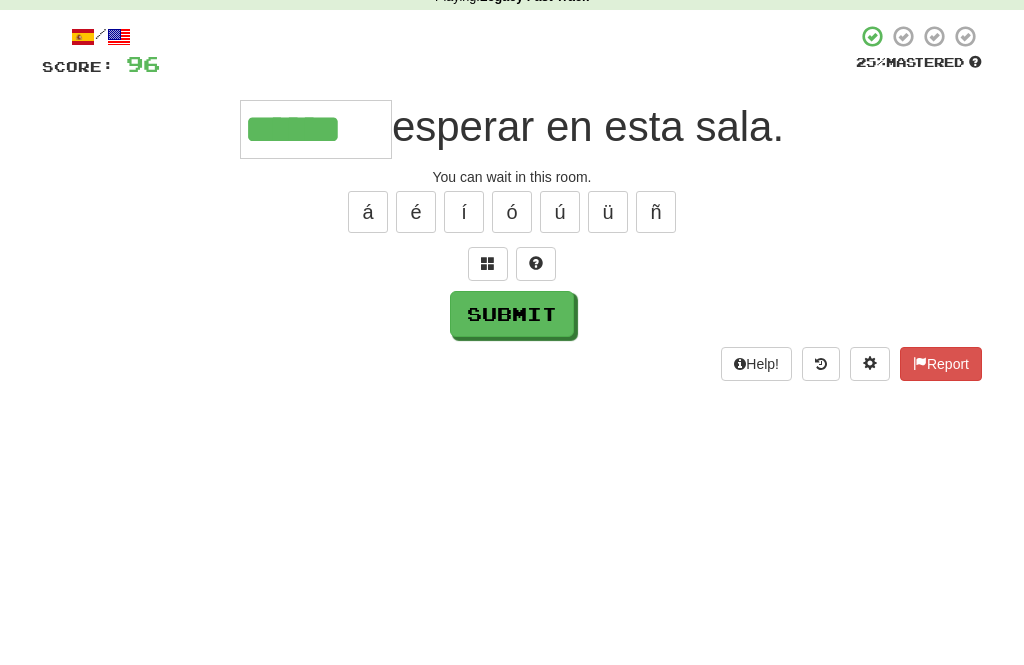 type on "******" 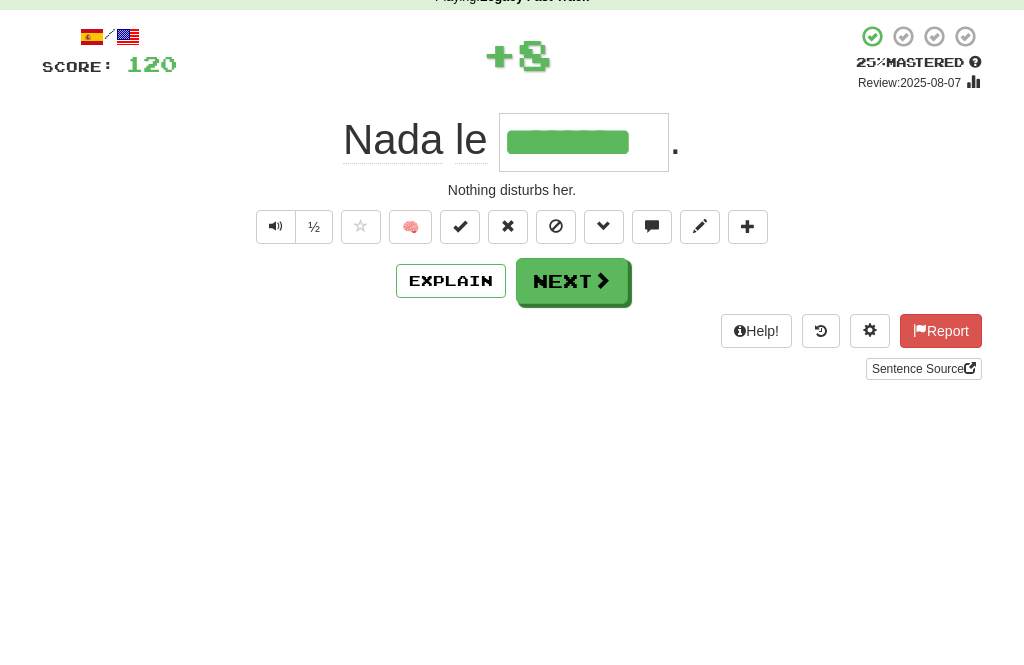 type on "********" 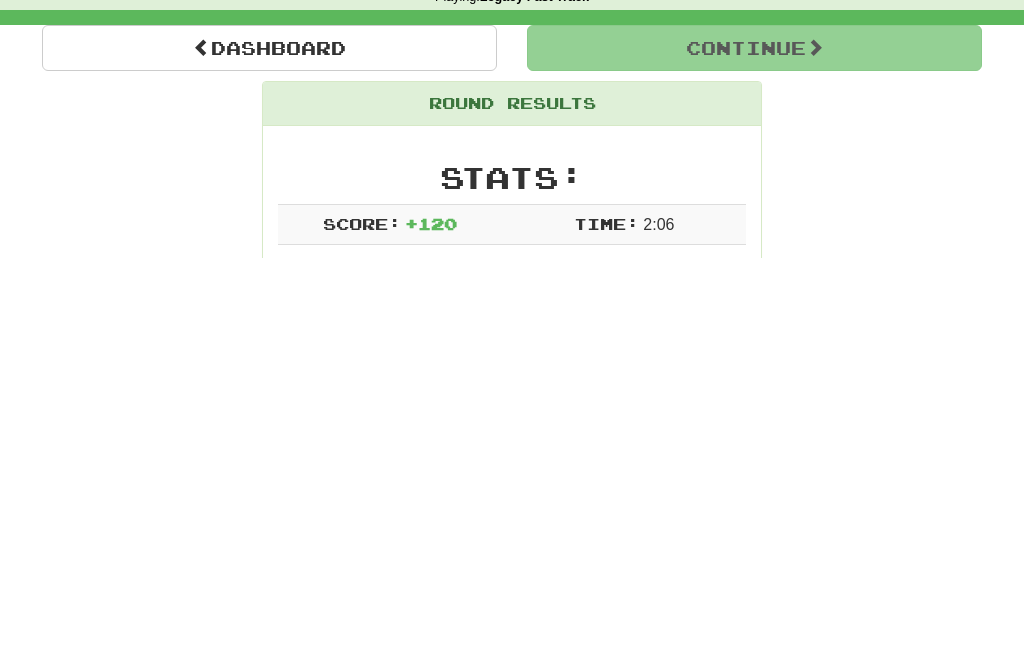 scroll, scrollTop: 98, scrollLeft: 0, axis: vertical 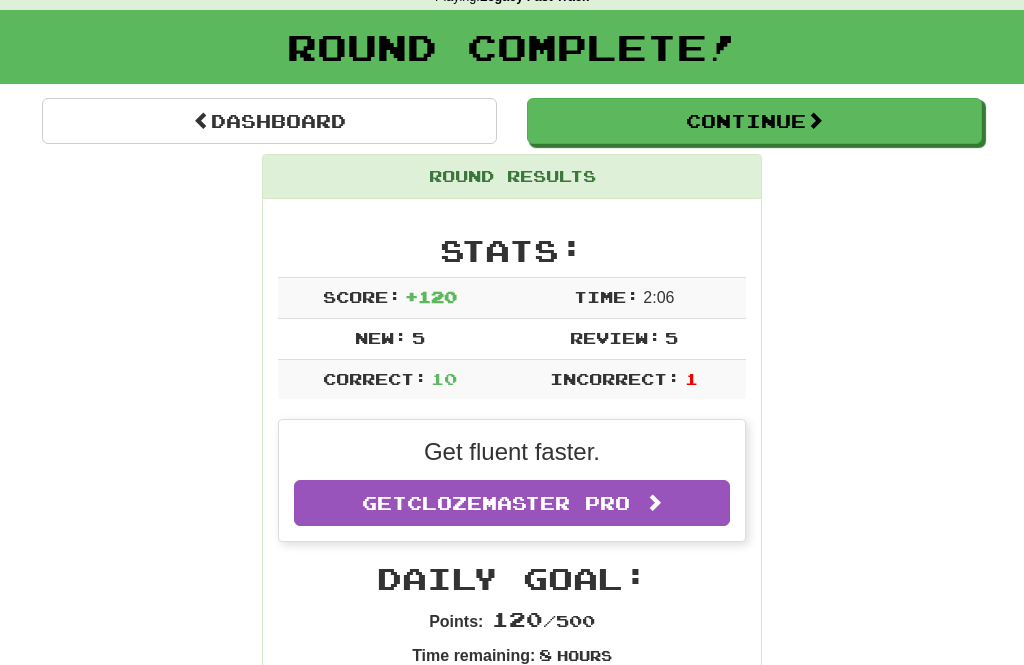 click at bounding box center [815, 120] 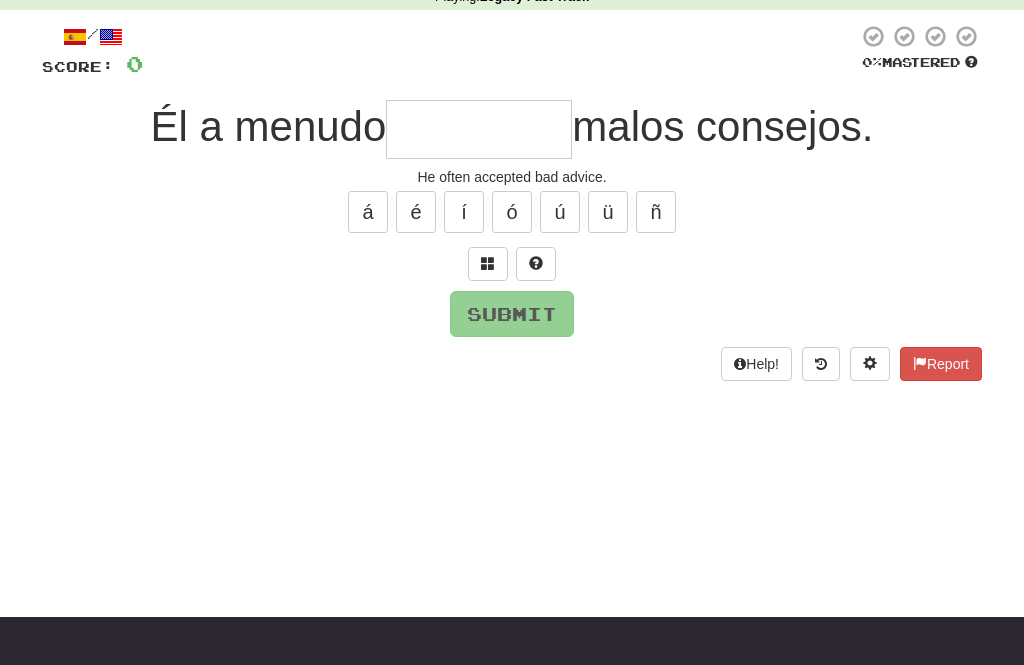 click at bounding box center (479, 129) 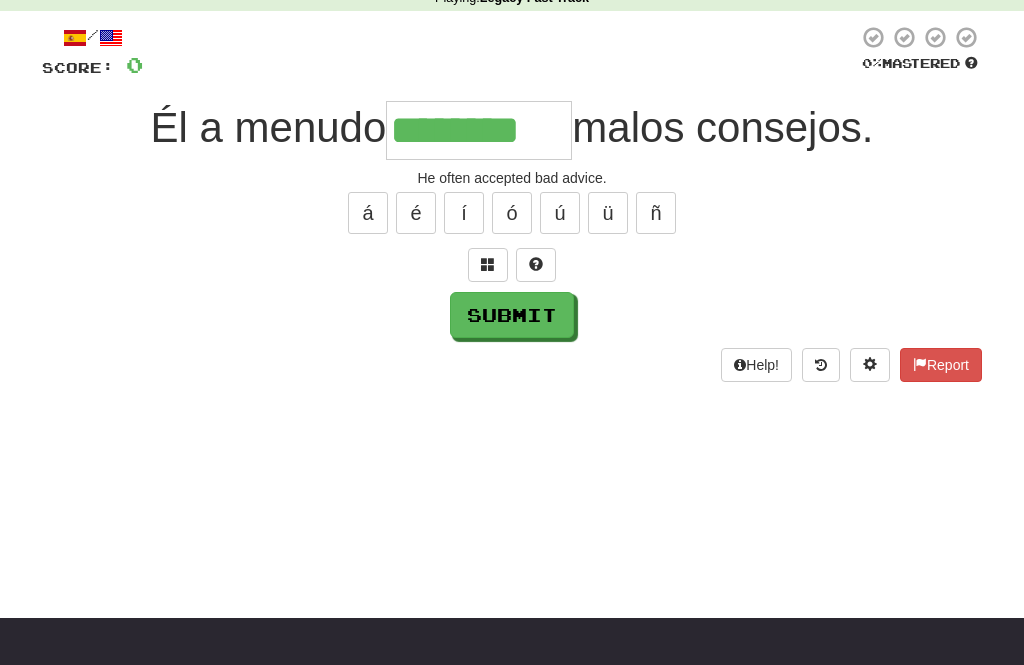 type on "********" 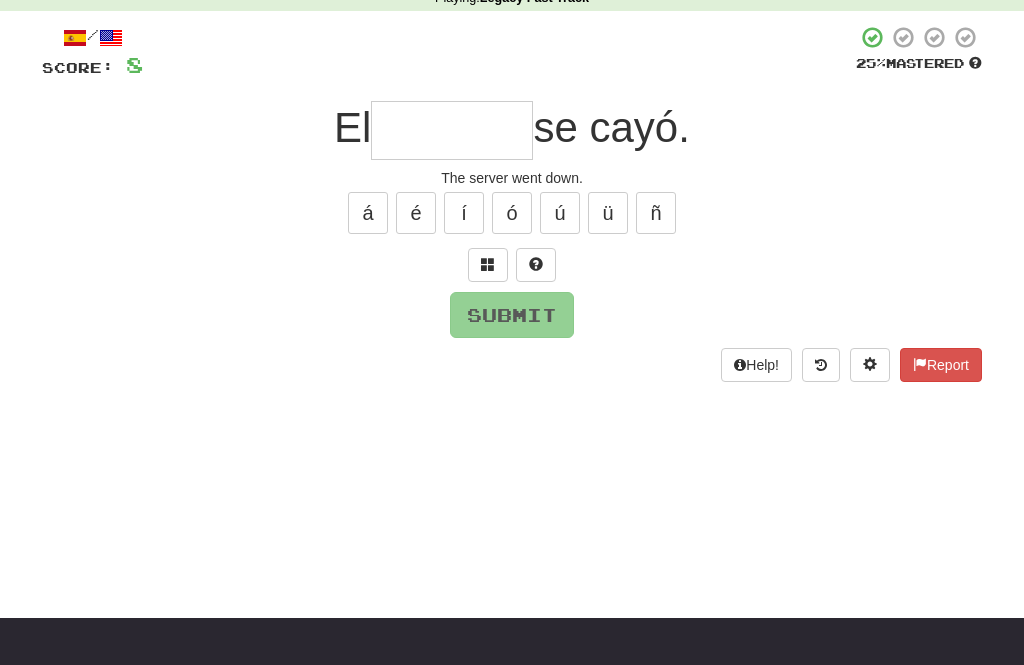 type on "********" 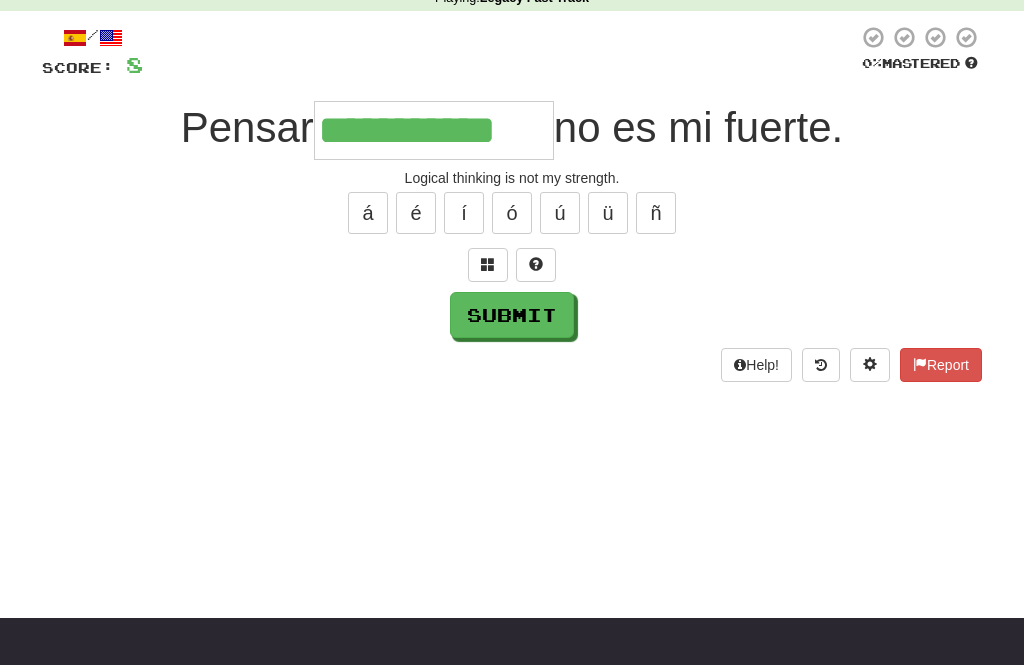 type on "**********" 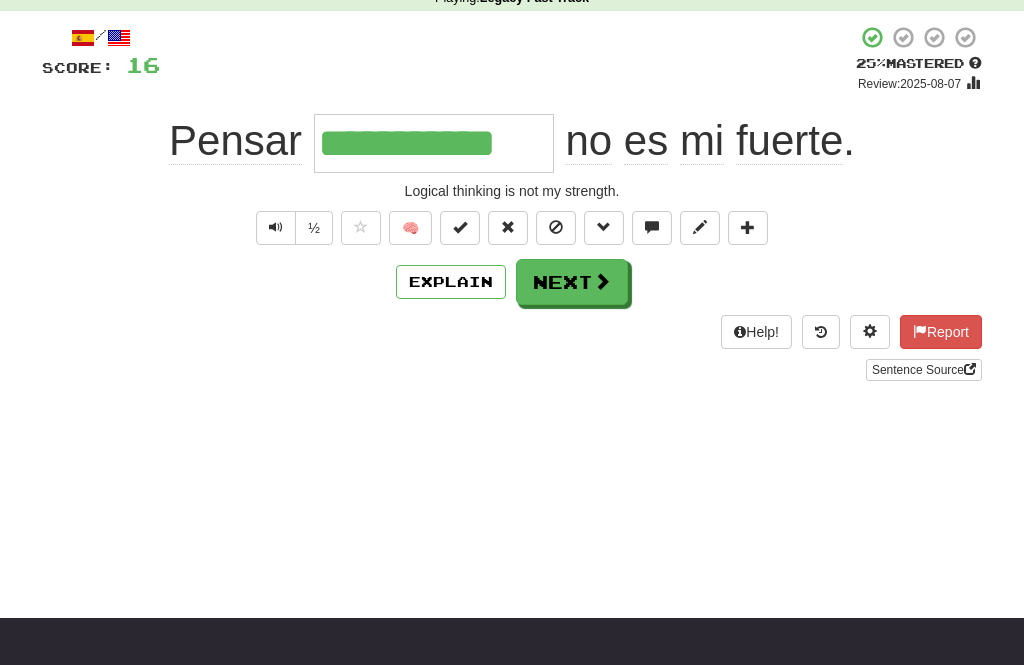 scroll, scrollTop: 98, scrollLeft: 0, axis: vertical 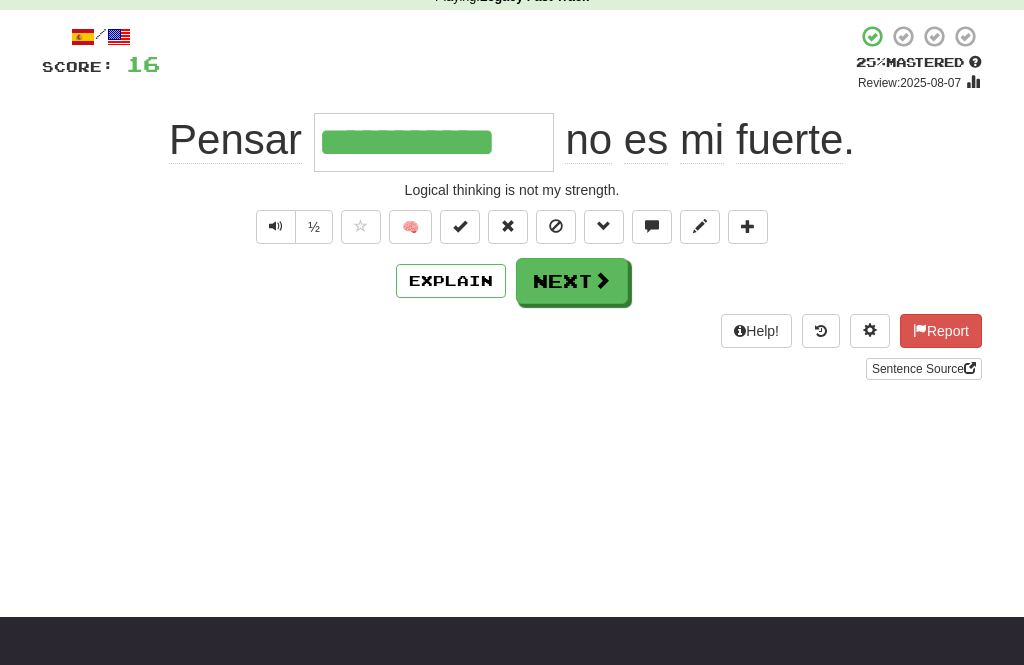 click on "Next" at bounding box center (572, 281) 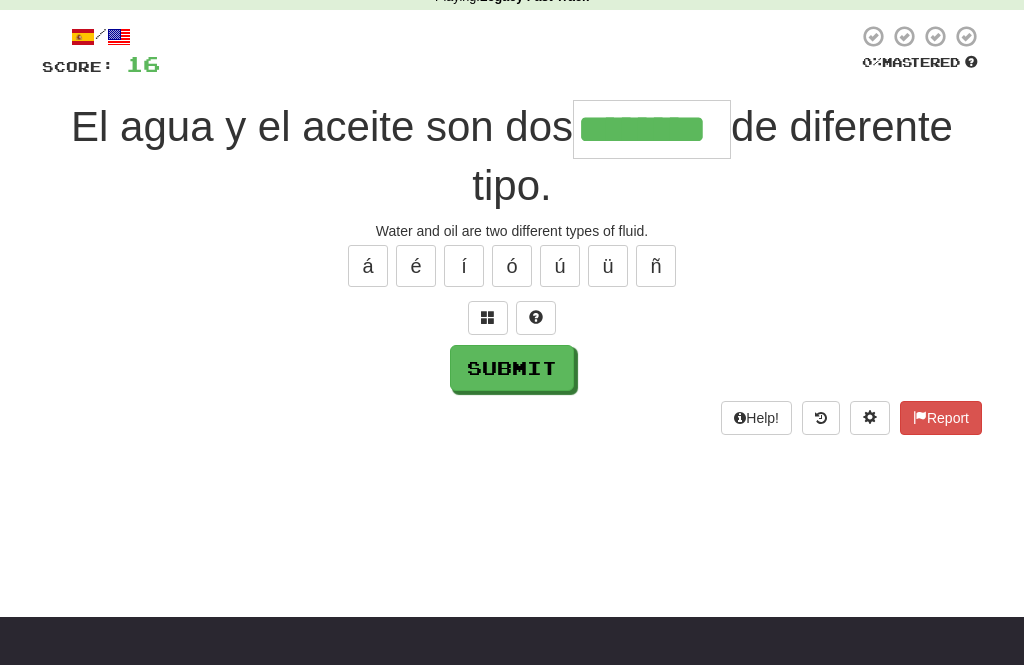 type on "********" 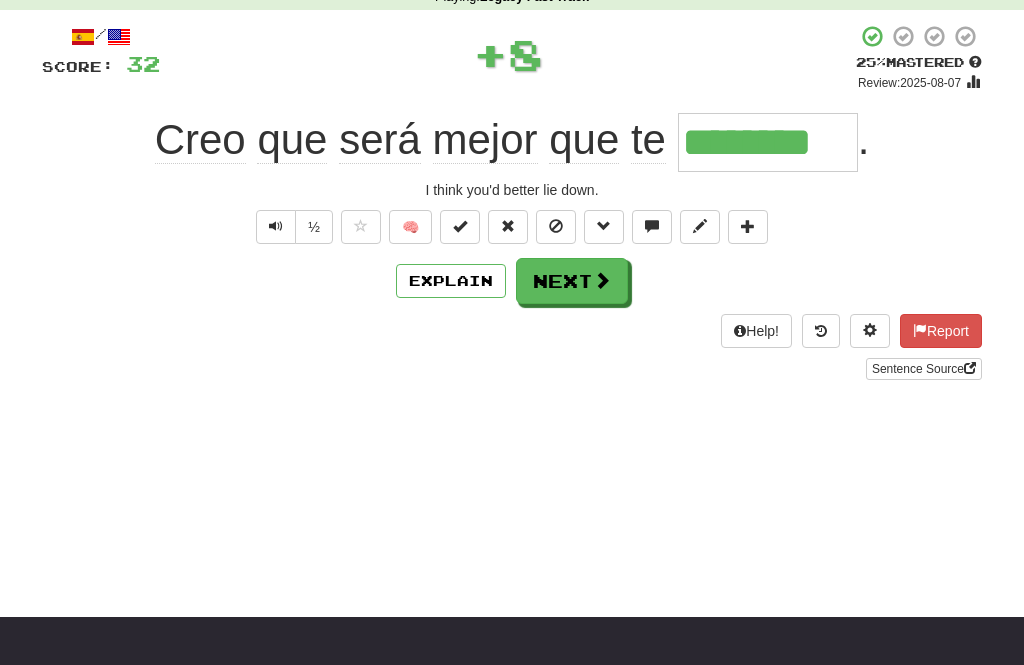type on "********" 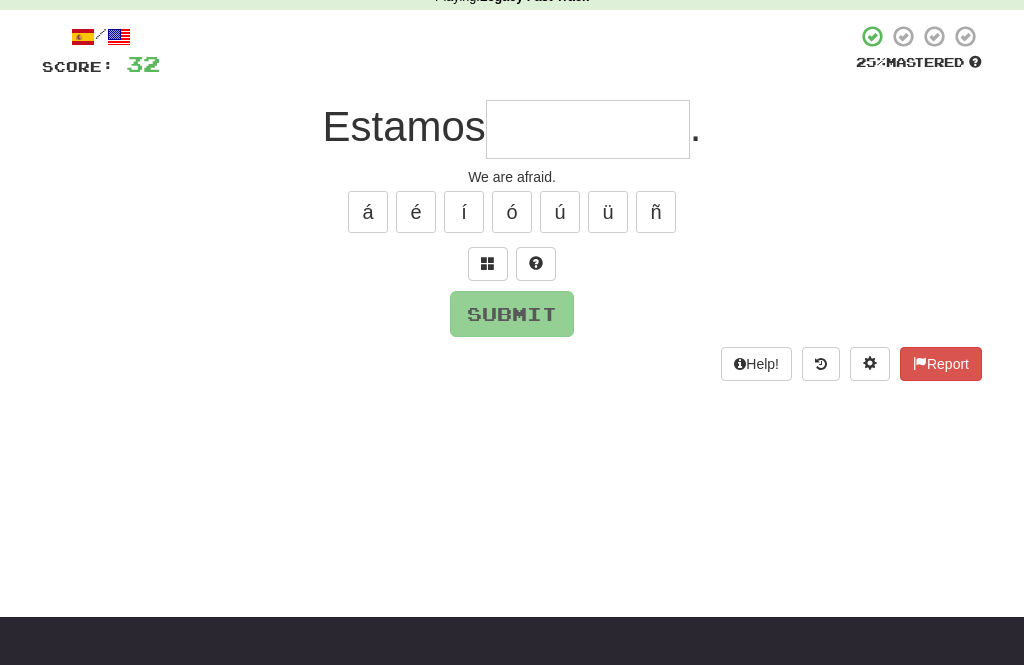 type on "*" 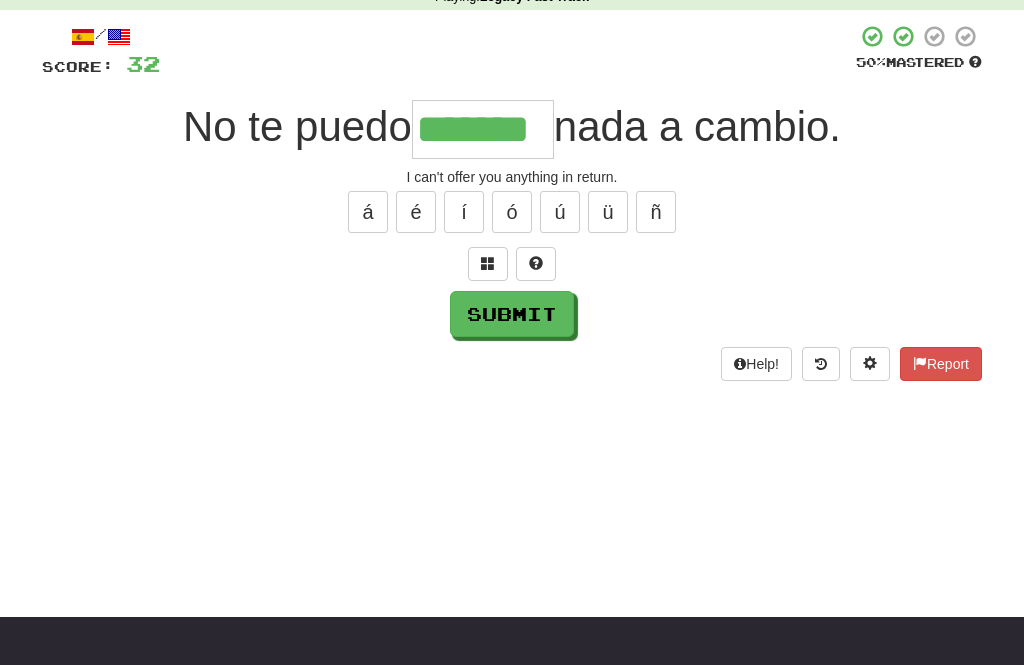 type on "*******" 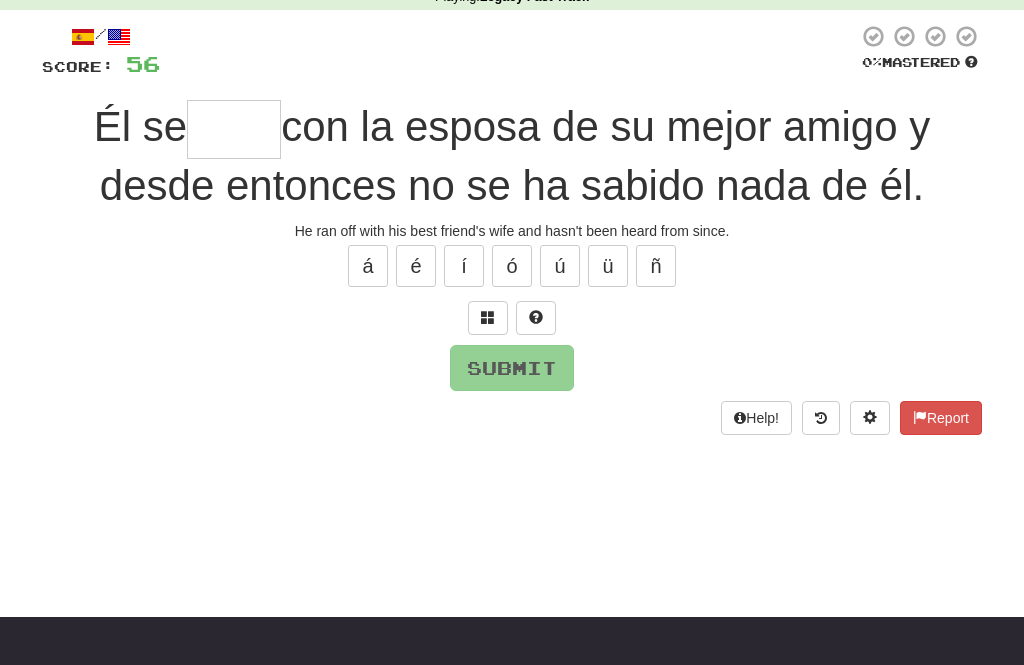 type on "*" 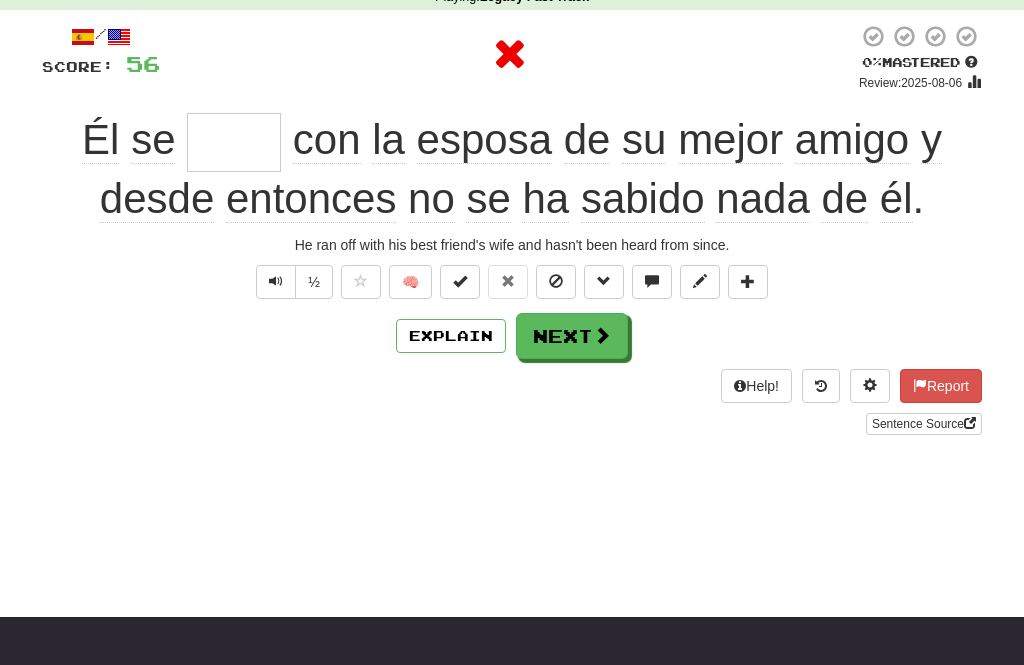 type on "****" 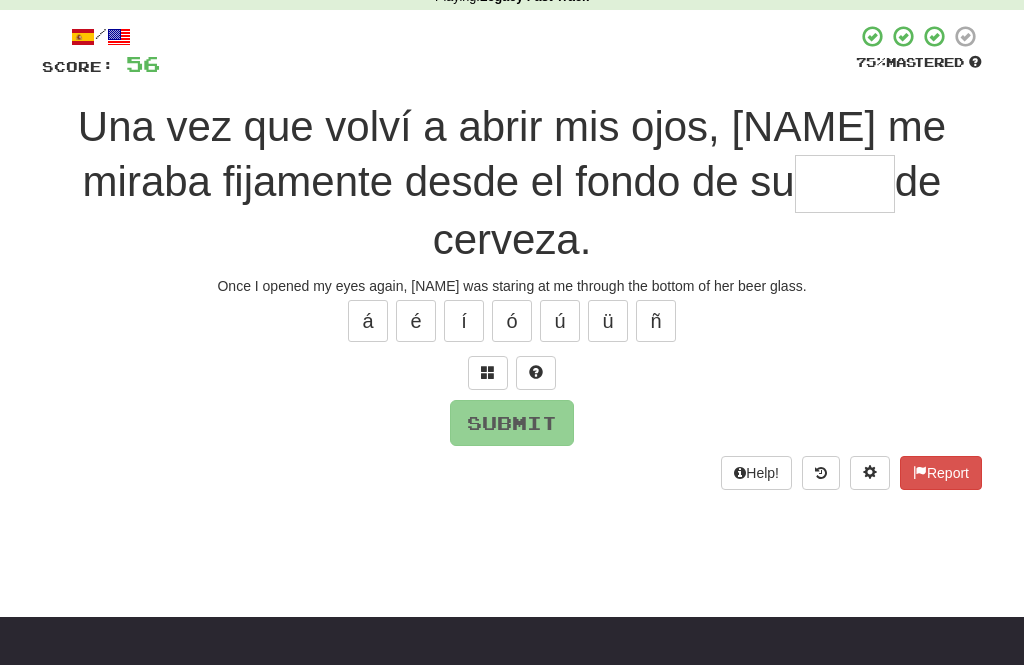 scroll, scrollTop: 95, scrollLeft: 0, axis: vertical 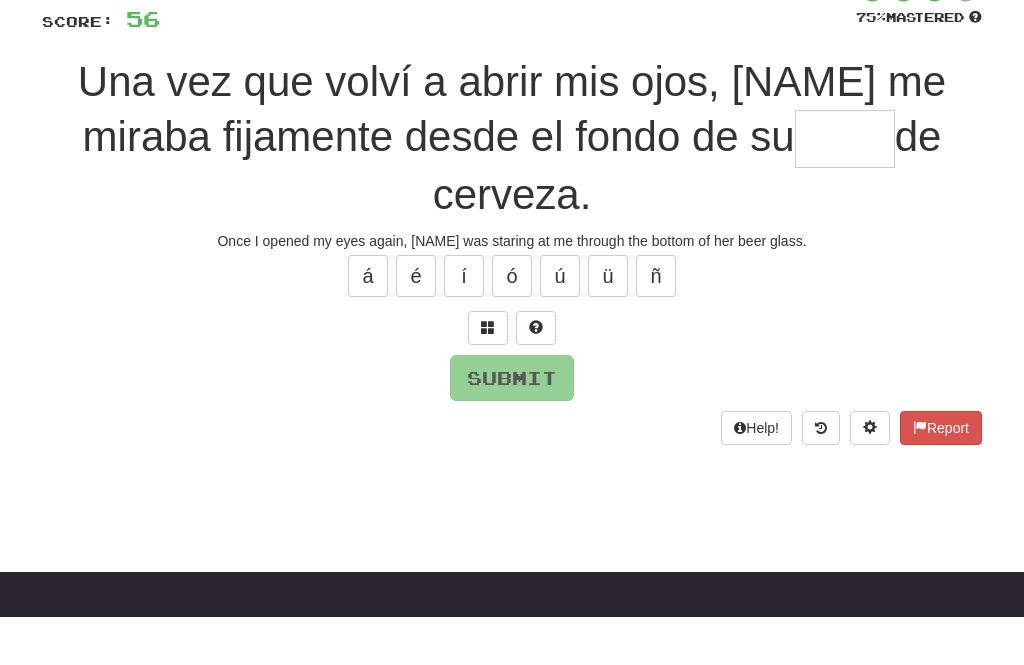 type on "*" 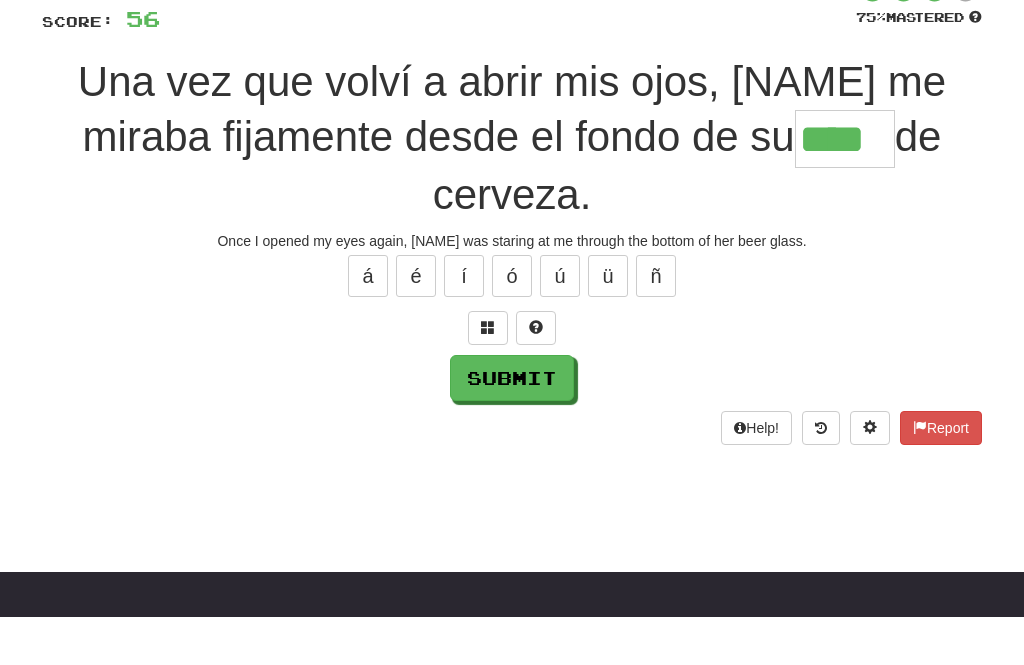 type on "****" 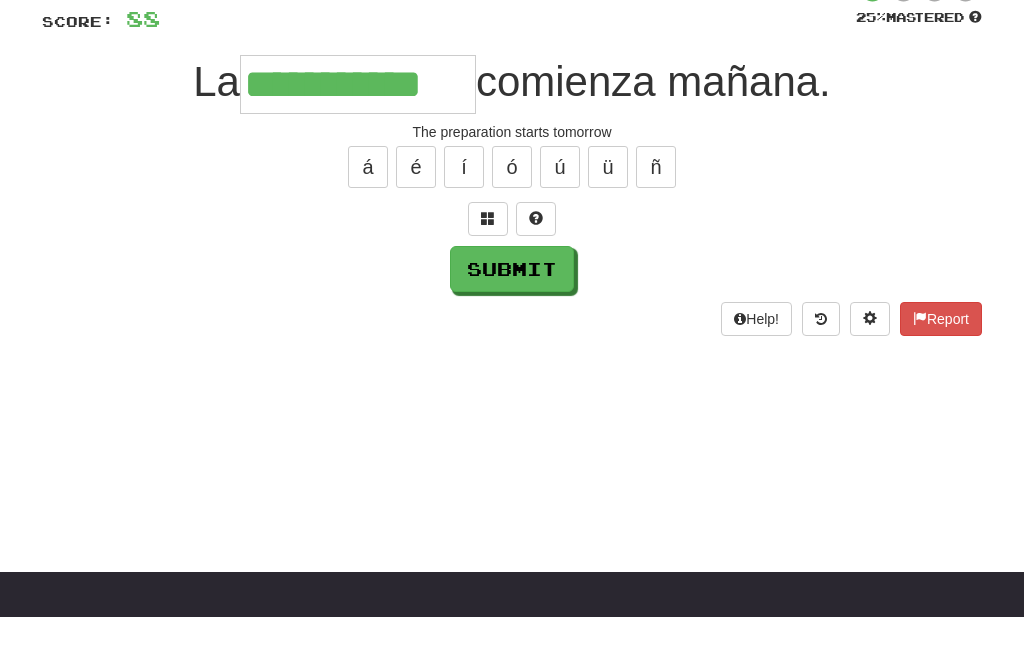 type on "**********" 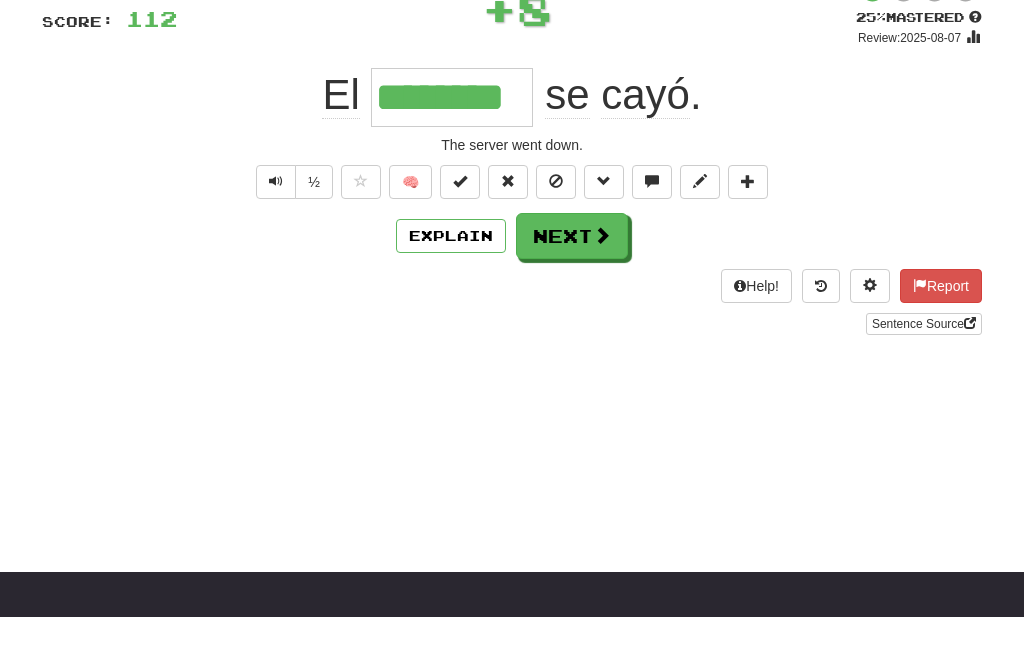 type on "********" 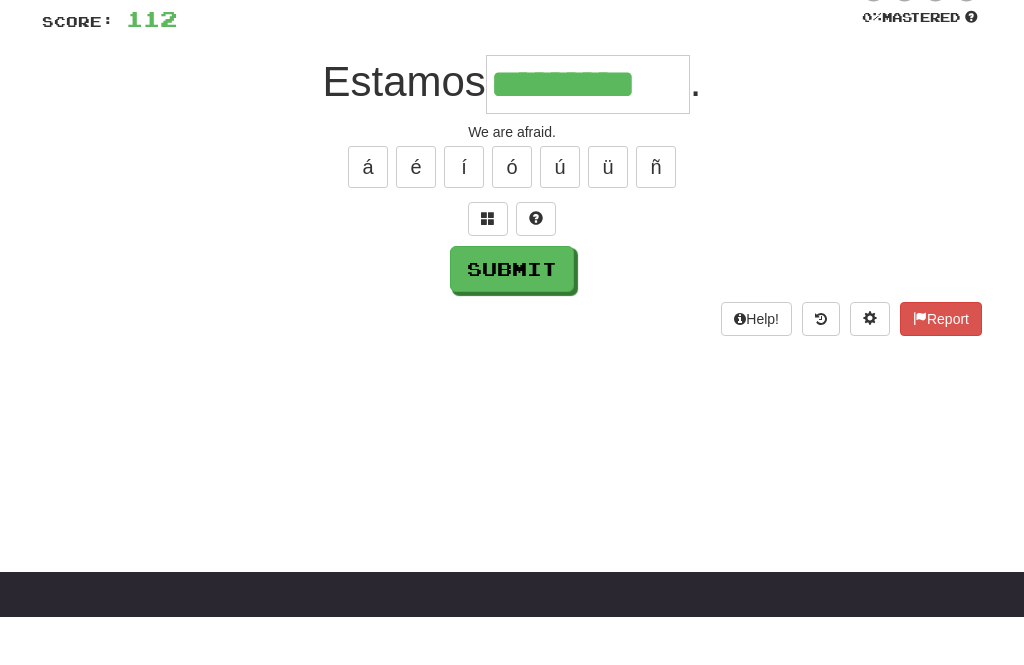 type on "*********" 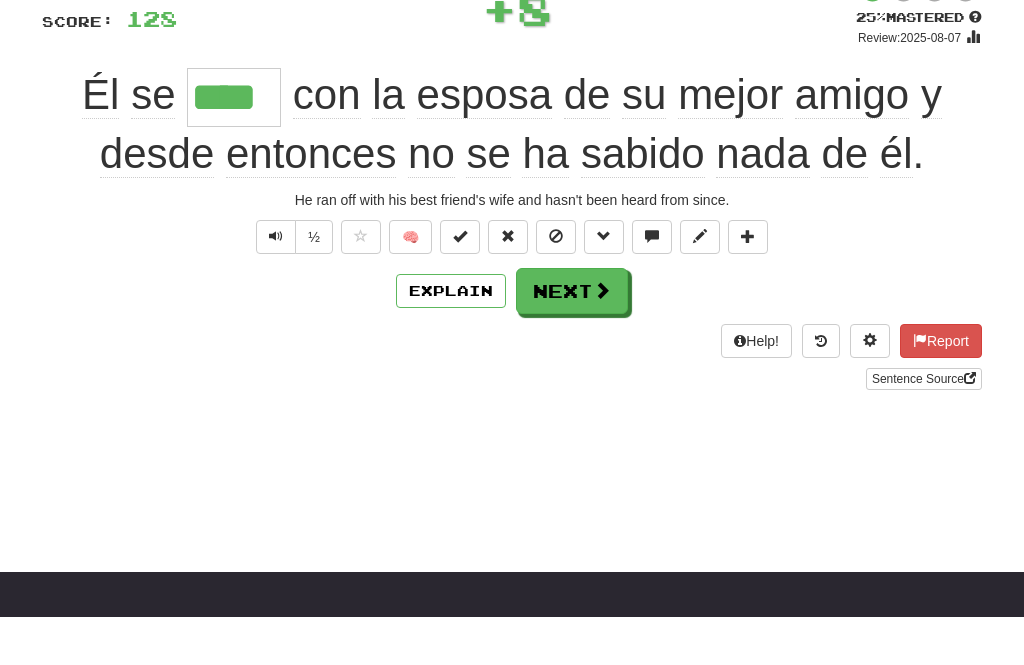 type on "****" 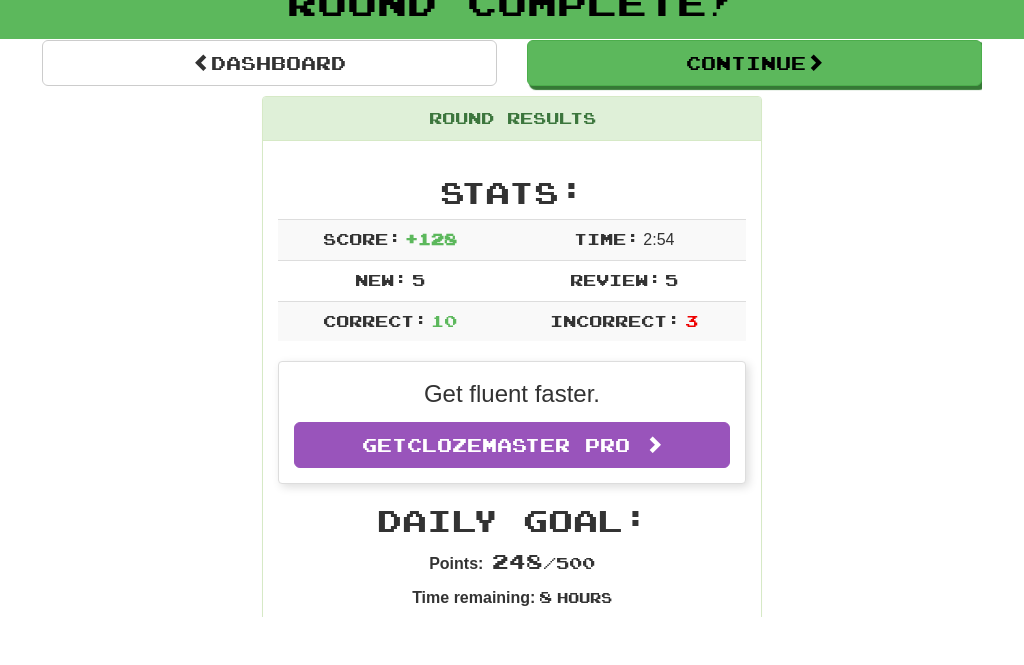 scroll, scrollTop: 143, scrollLeft: 0, axis: vertical 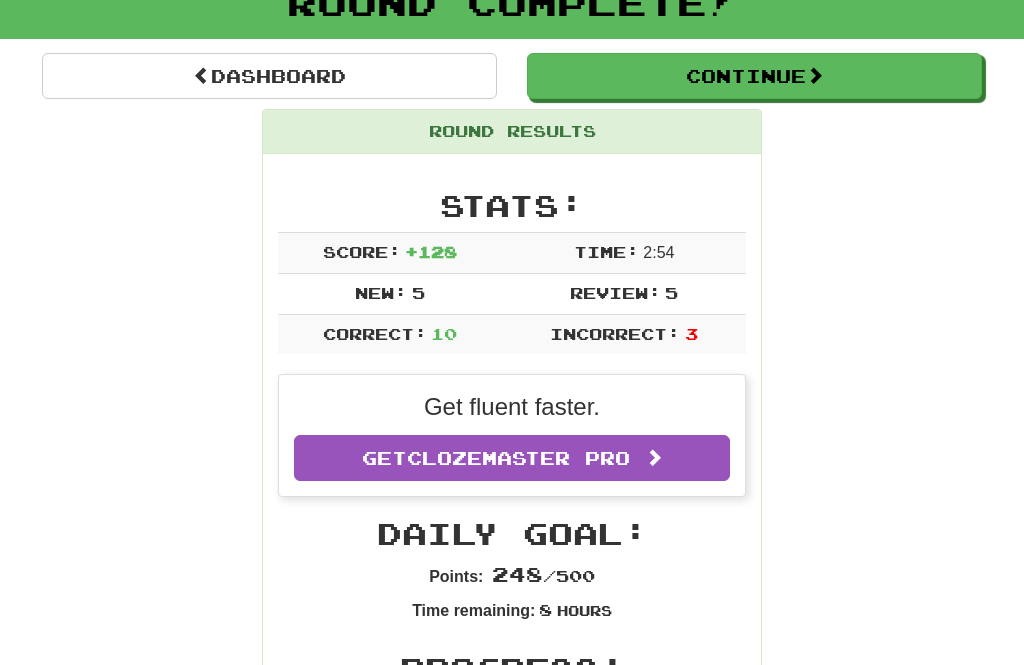 click at bounding box center [815, 75] 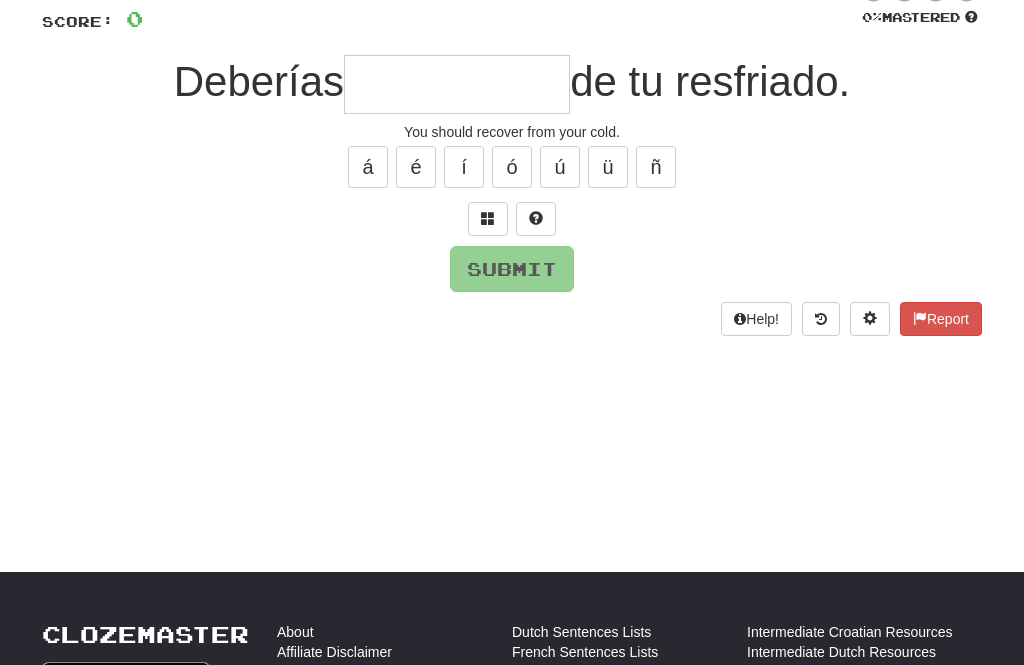 click at bounding box center (457, 84) 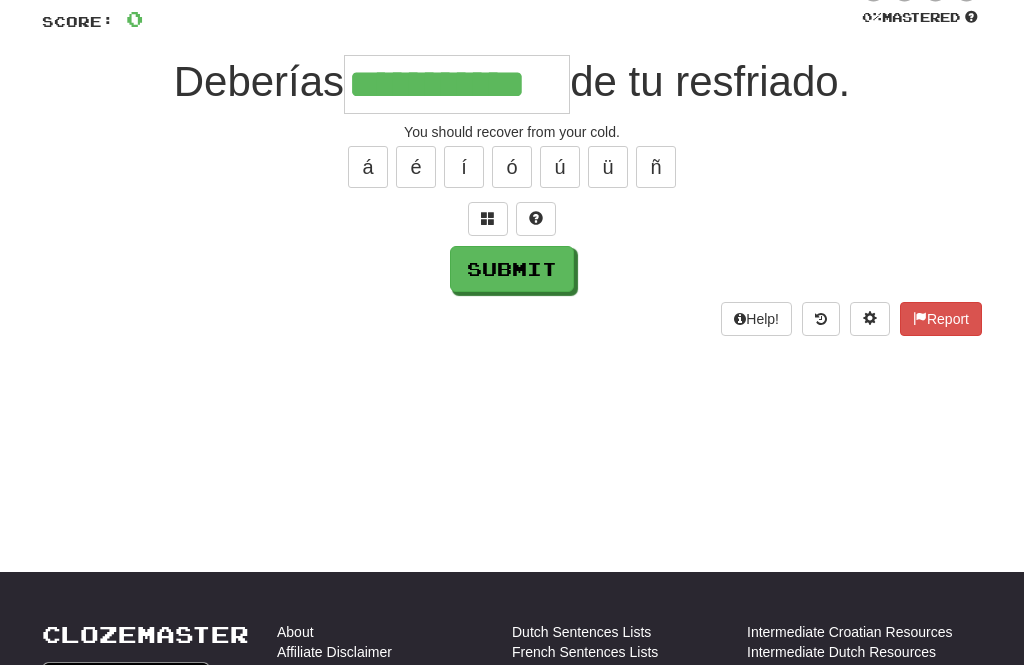 type on "**********" 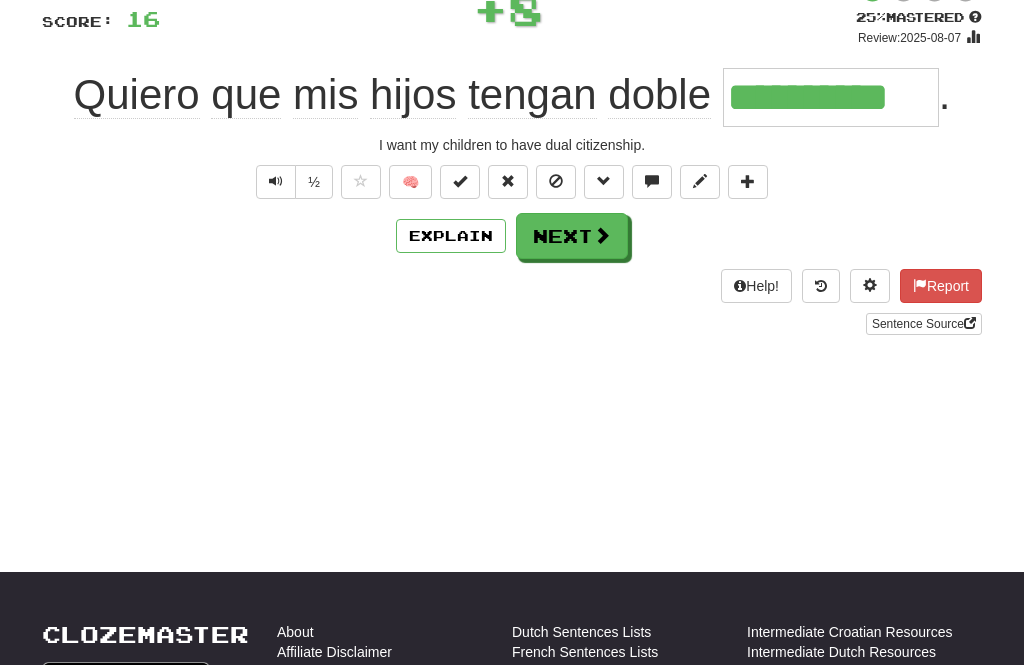 type on "**********" 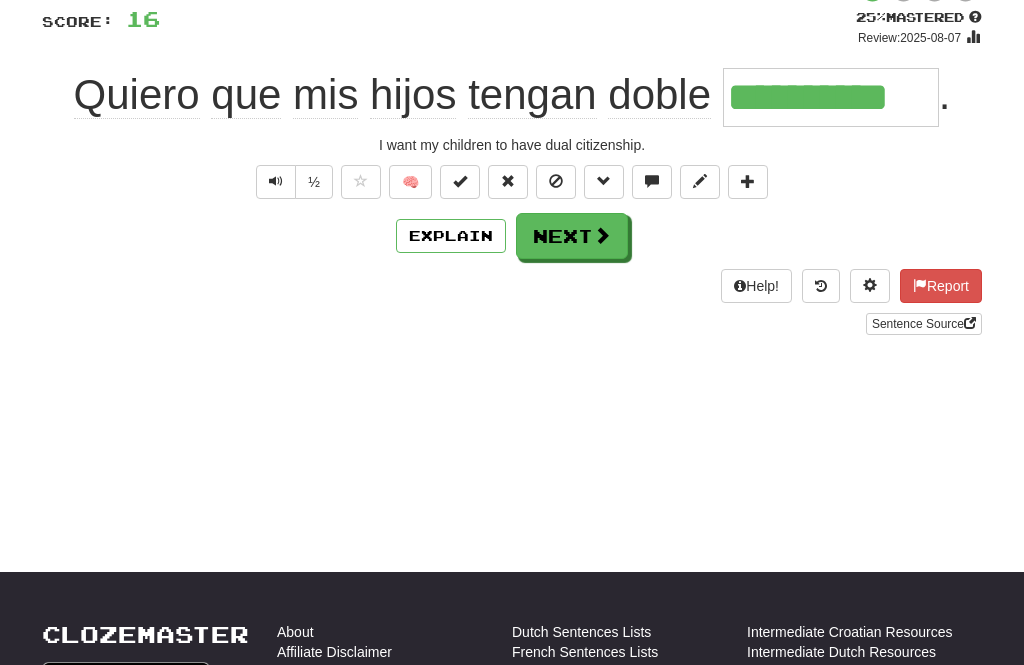 click at bounding box center [276, 182] 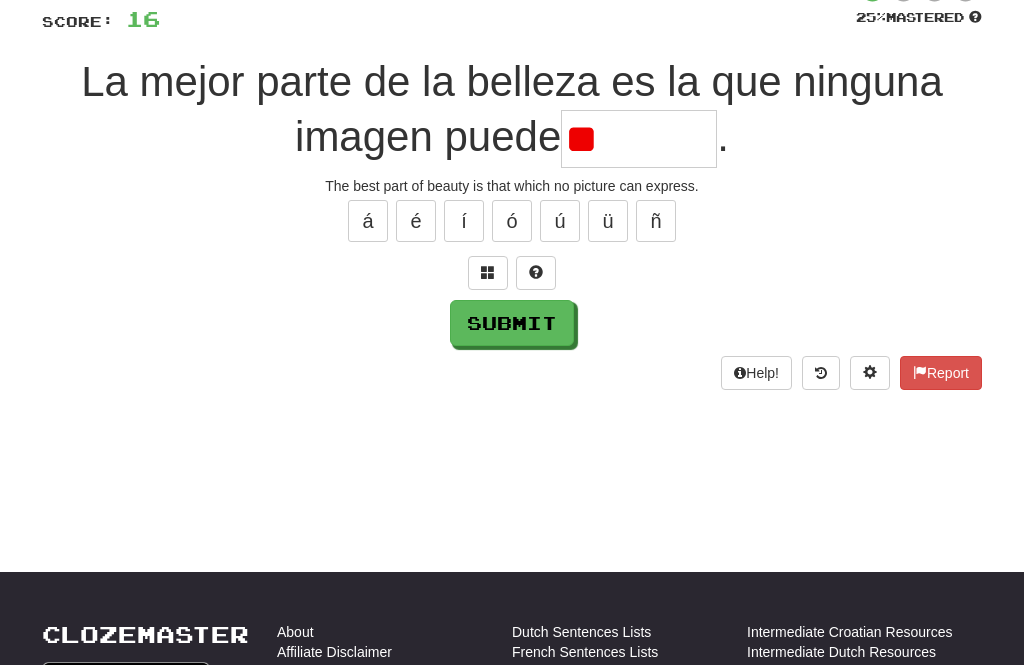 type on "*" 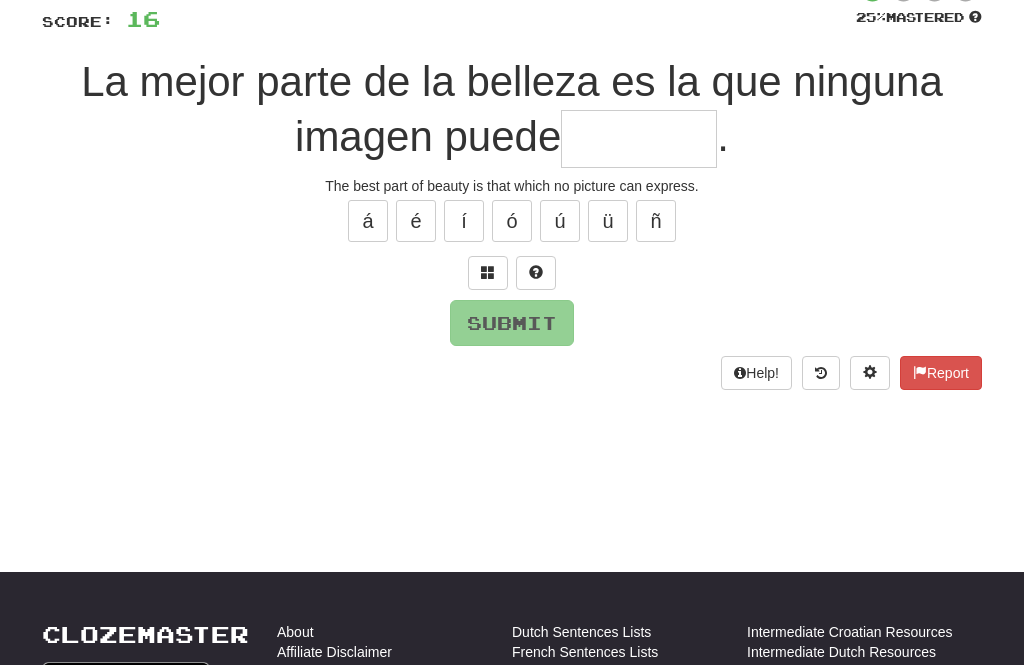 type on "*" 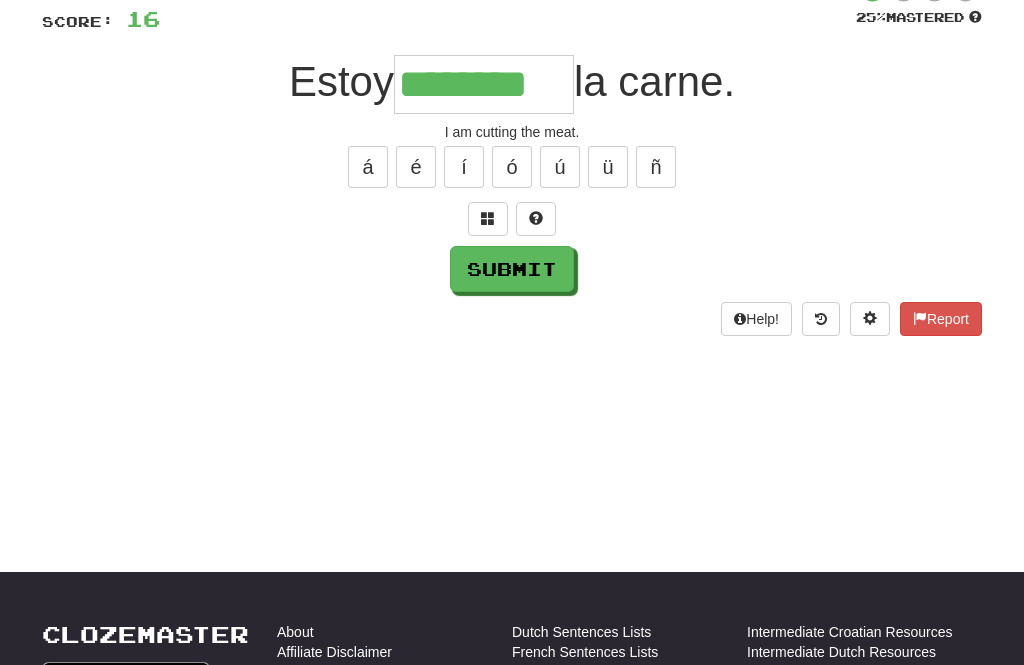 type on "********" 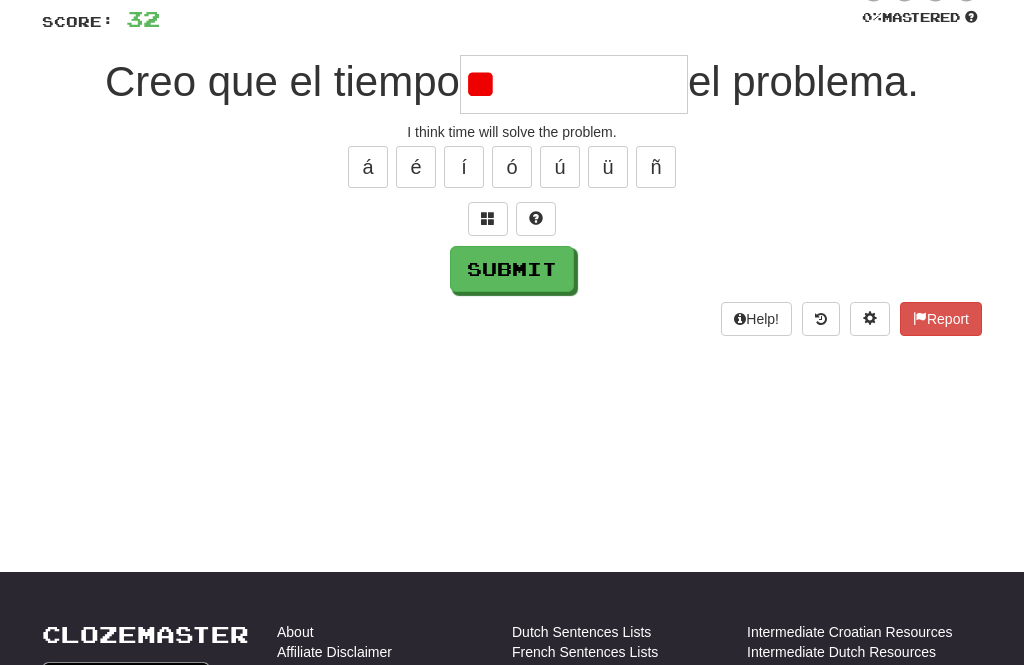 type on "*" 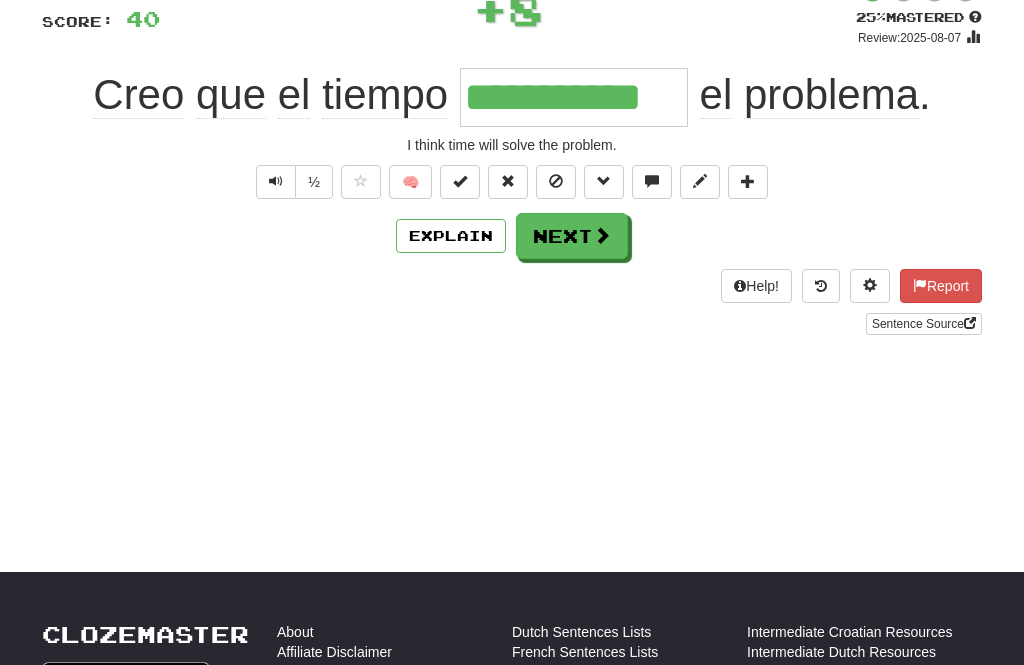 type on "**********" 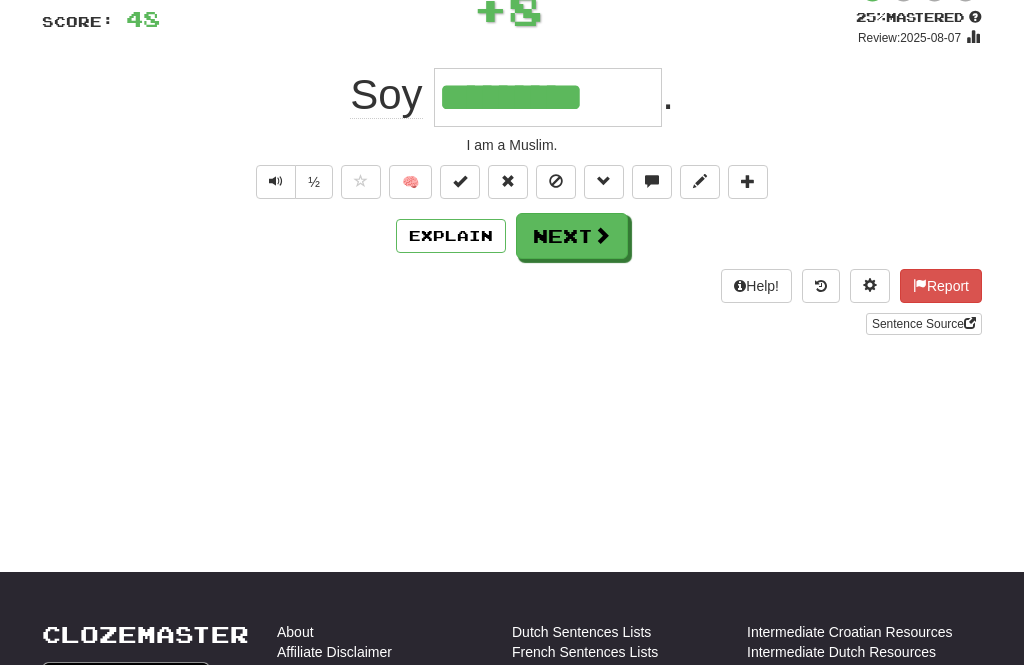 type on "*********" 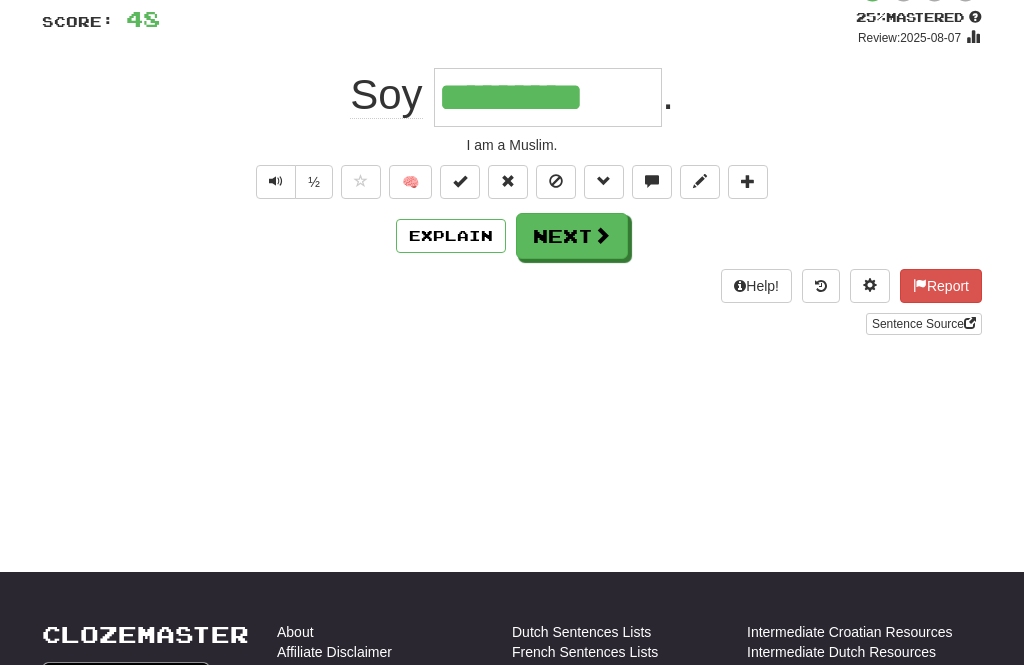 type 